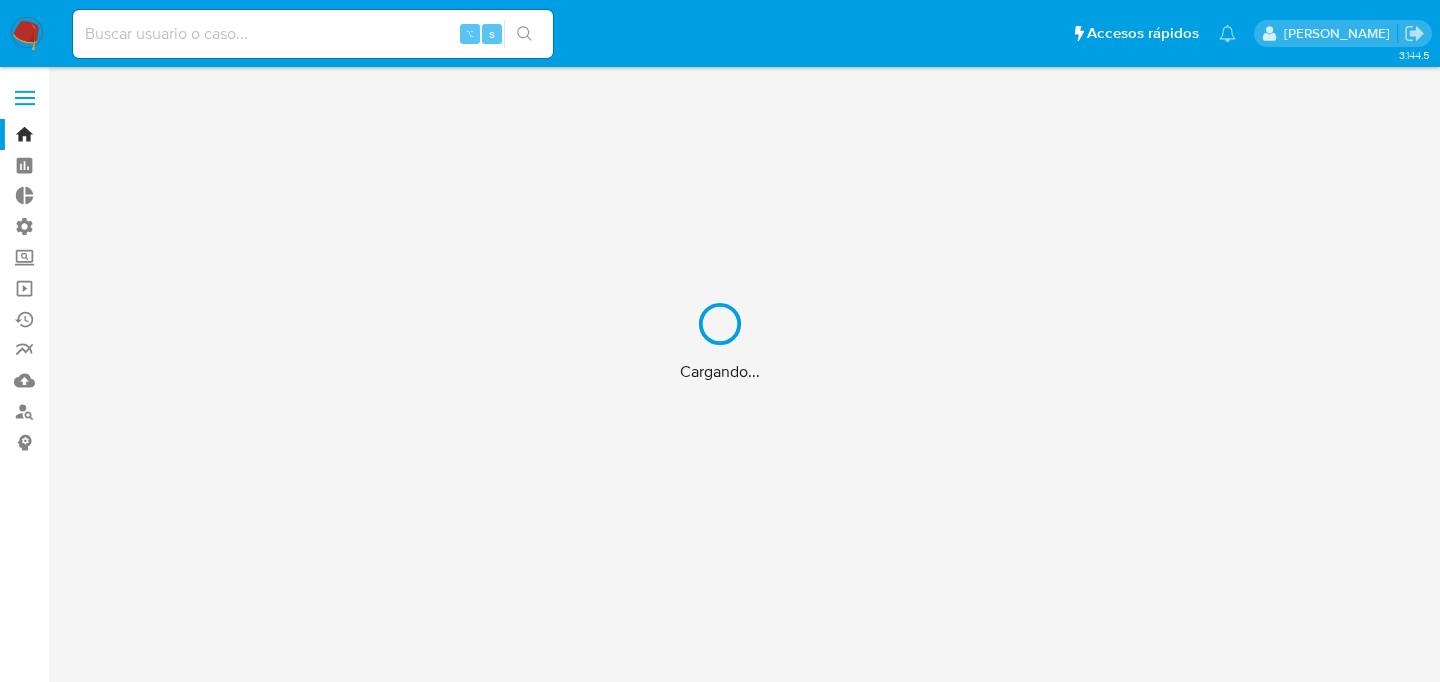 scroll, scrollTop: 0, scrollLeft: 0, axis: both 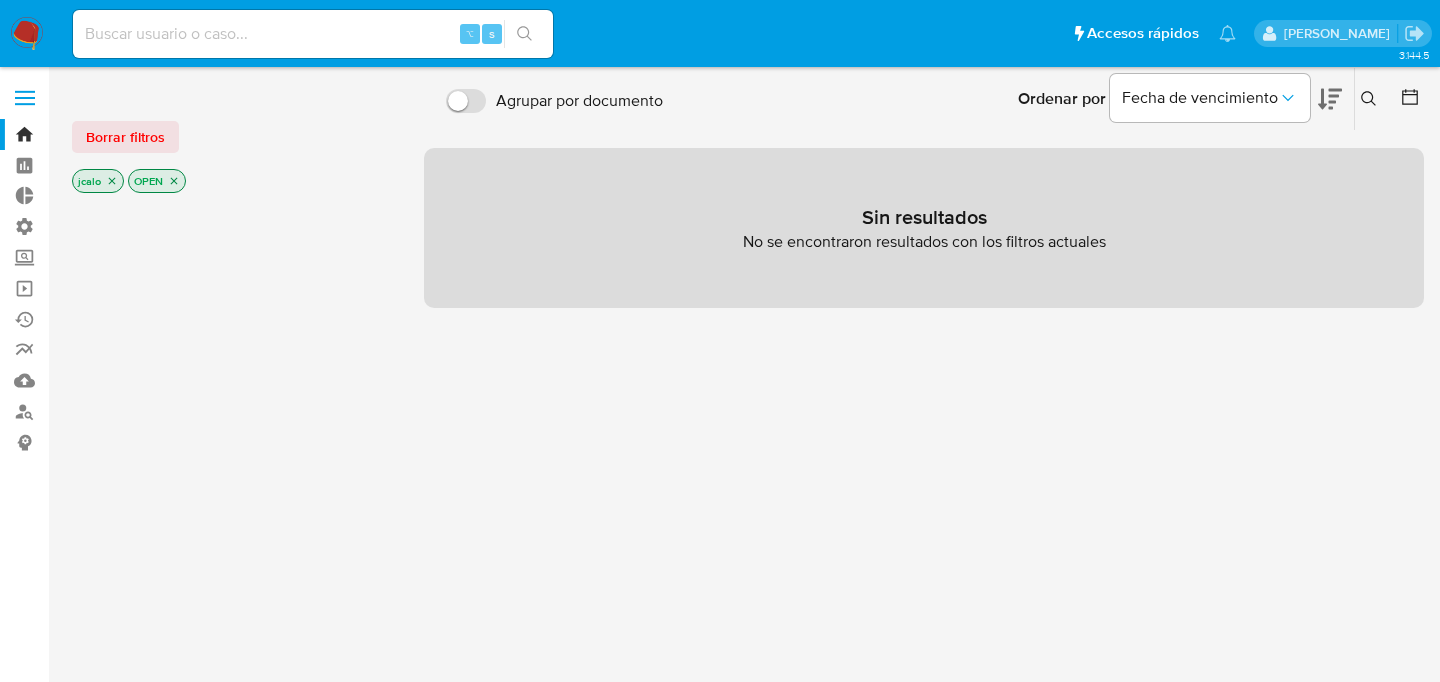 click 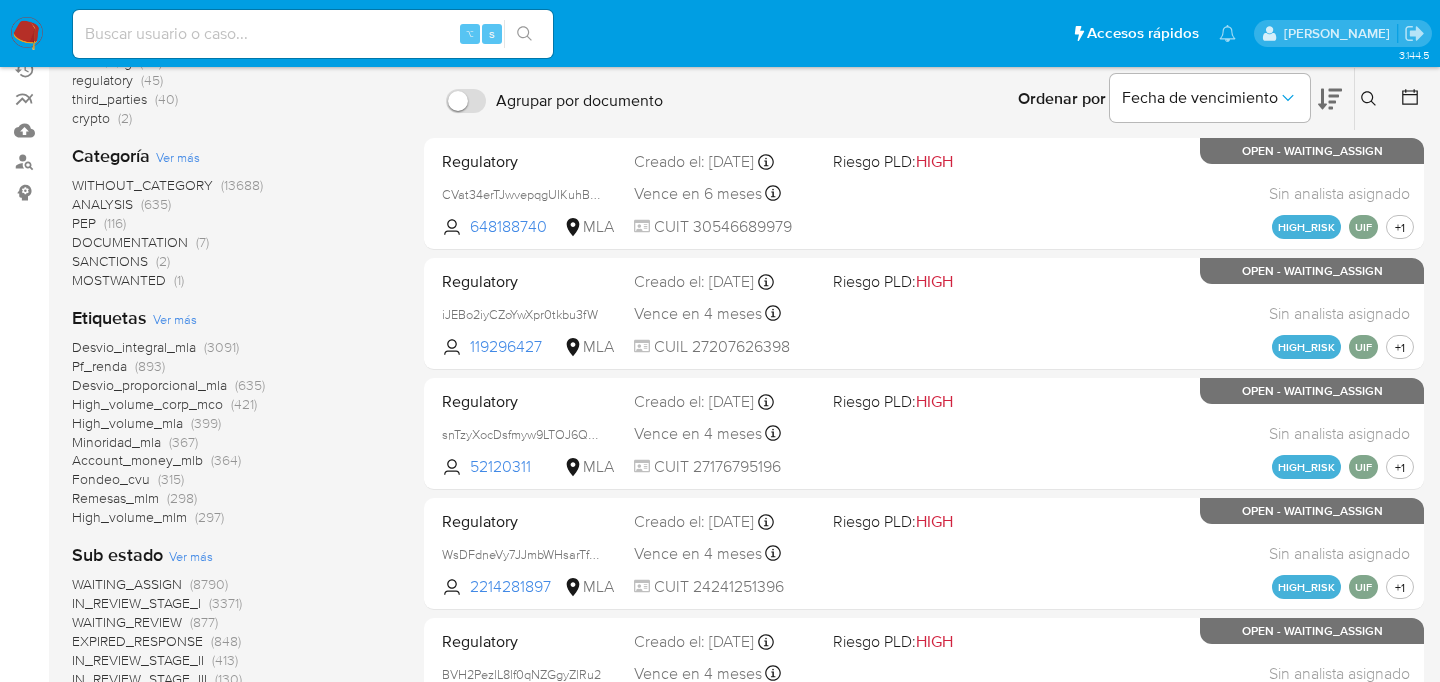 scroll, scrollTop: 1039, scrollLeft: 0, axis: vertical 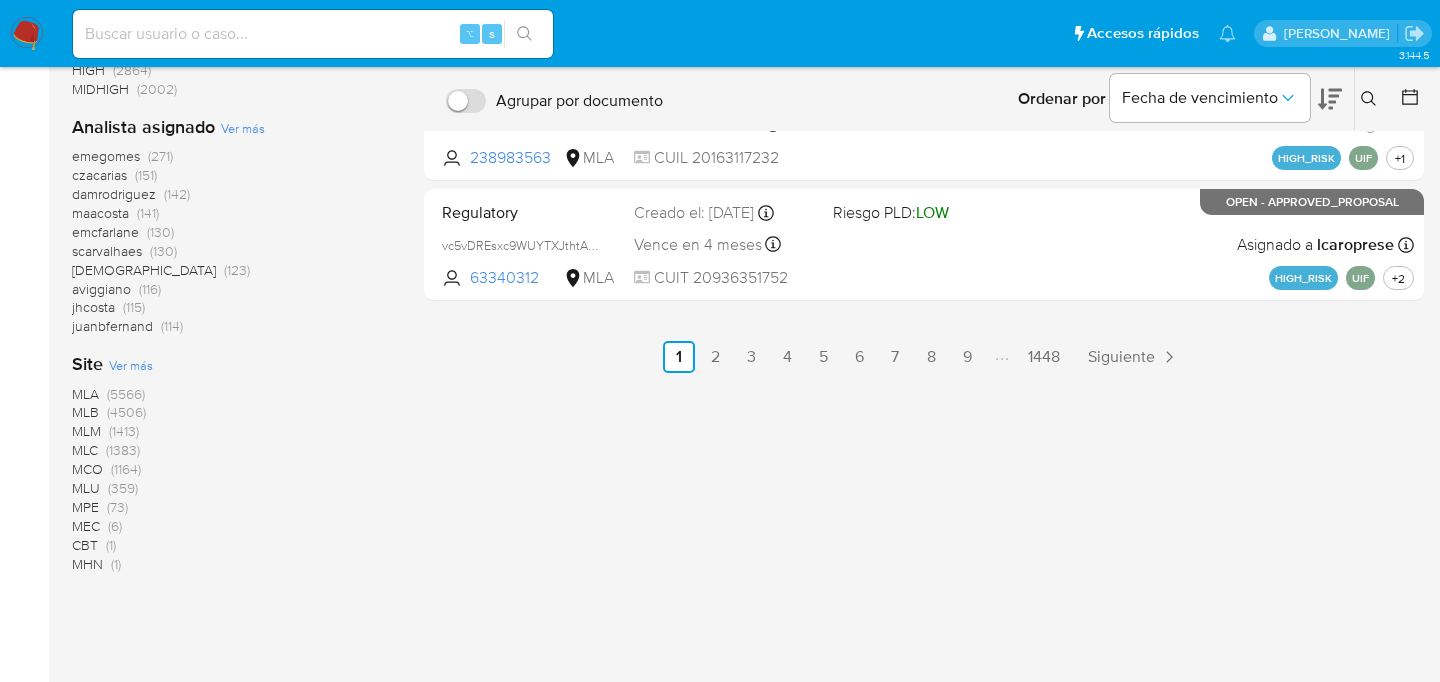 click on "MLM" at bounding box center [86, 431] 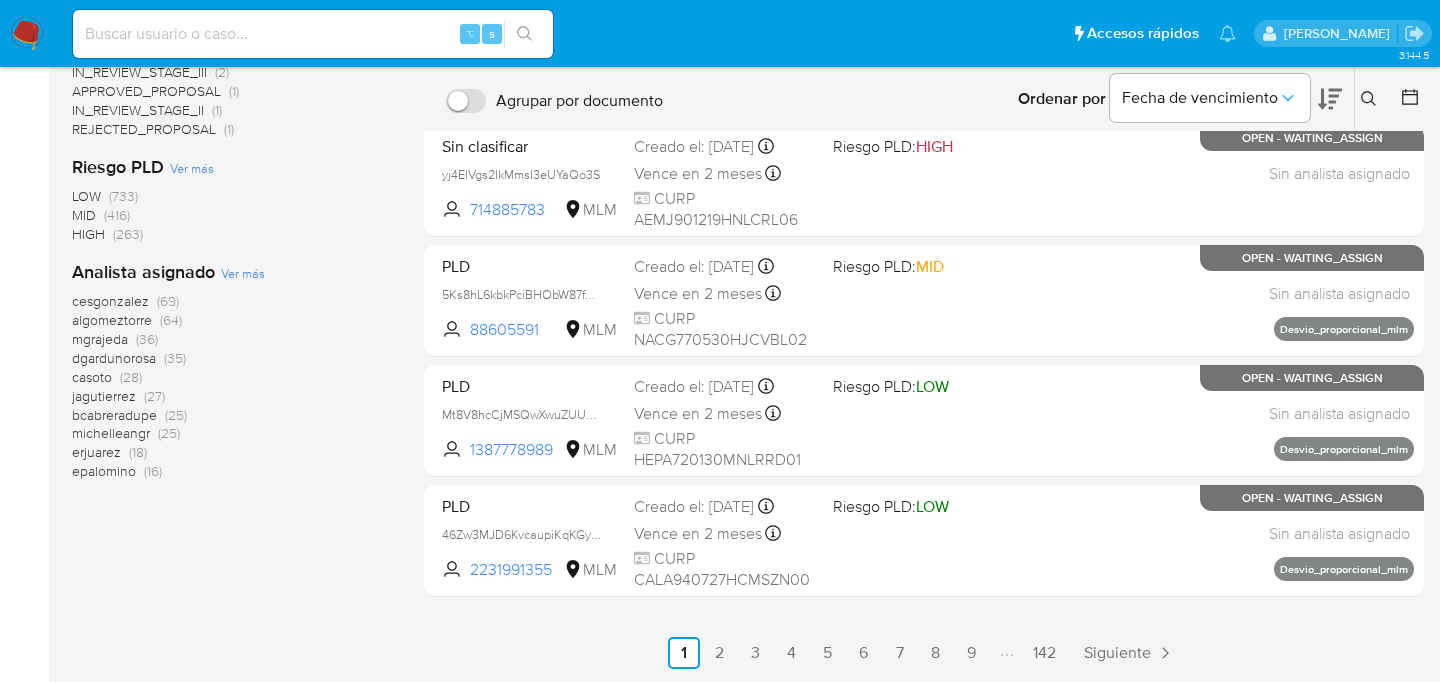 scroll, scrollTop: 743, scrollLeft: 0, axis: vertical 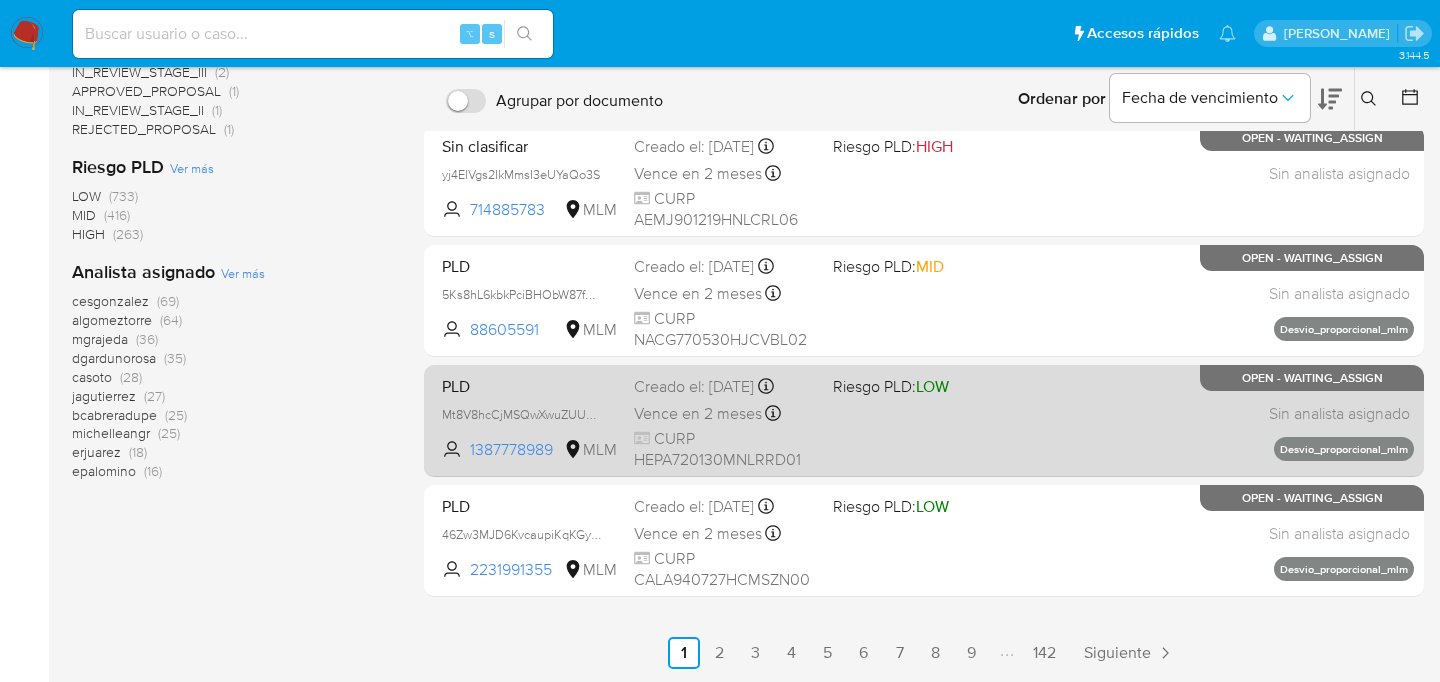click on "PLD Mt8V8hcCjMSQwXwuZUUgg7VW 1387778989 MLM Riesgo PLD:  LOW Creado el: 12/07/2025   Creado el: 12/07/2025 05:13:19 Vence en 2 meses   Vence el 10/09/2025 05:13:19 CURP   HEPA720130MNLRRD01 Sin analista asignado   Asignado el: - Desvio_proporcional_mlm OPEN - WAITING_ASSIGN" at bounding box center (924, 420) 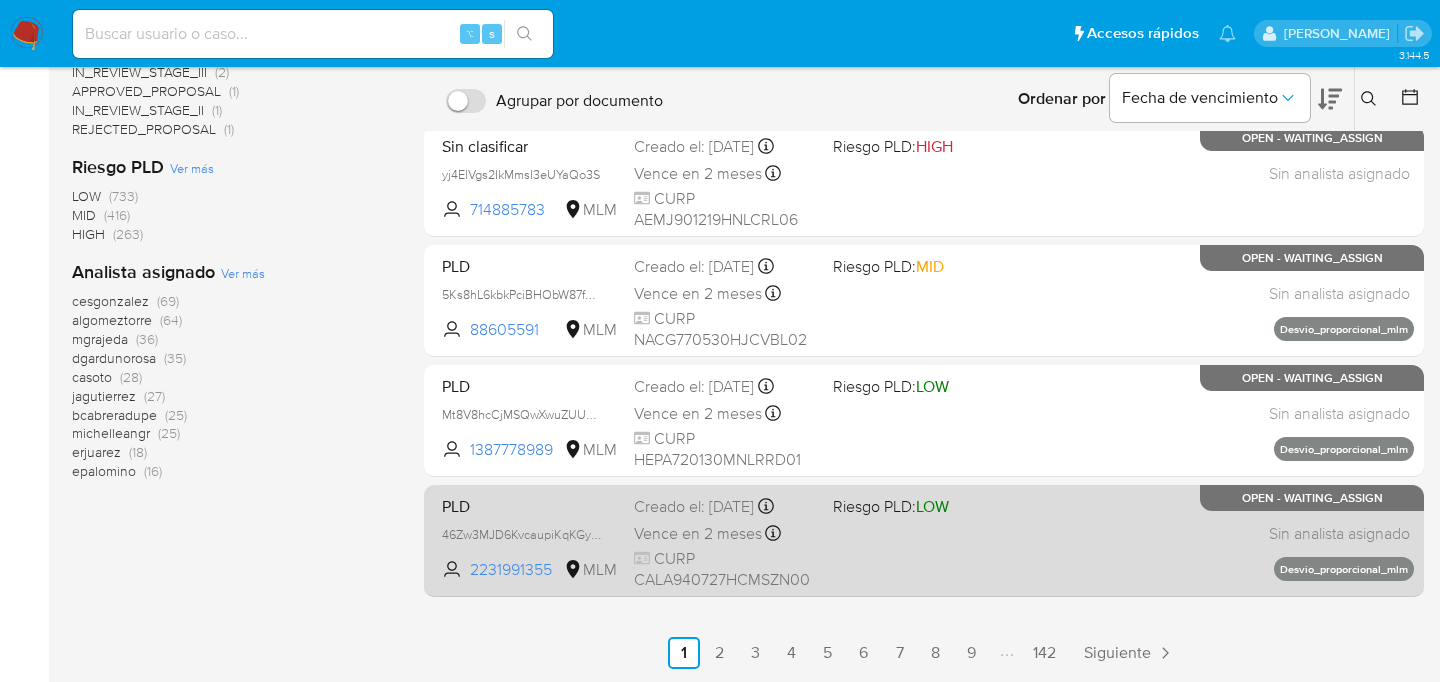 click on "PLD 46Zw3MJD6KvcaupiKqKGyRnf 2231991355 MLM Riesgo PLD:  LOW Creado el: 12/07/2025   Creado el: 12/07/2025 05:13:14 Vence en 2 meses   Vence el 10/09/2025 05:13:15 CURP   CALA940727HCMSZN00 Sin analista asignado   Asignado el: - Desvio_proporcional_mlm OPEN - WAITING_ASSIGN" at bounding box center [924, 540] 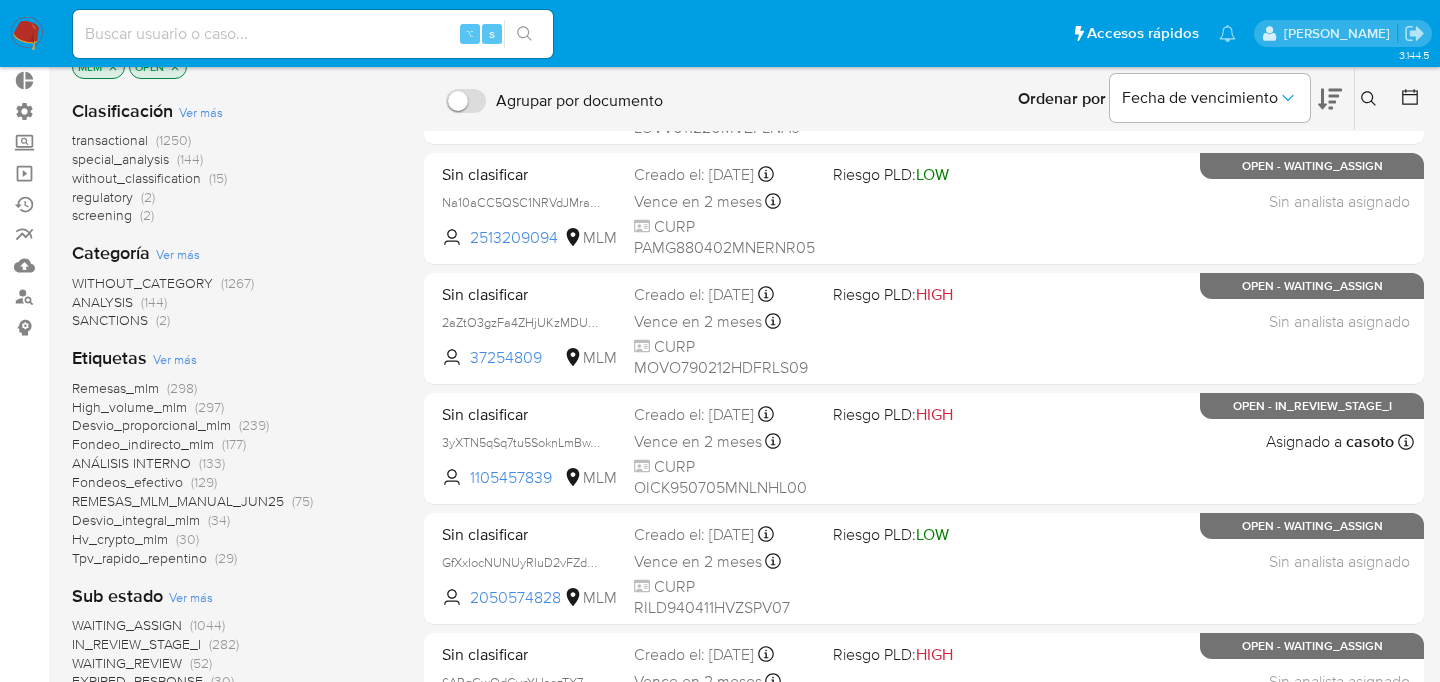 scroll, scrollTop: 0, scrollLeft: 0, axis: both 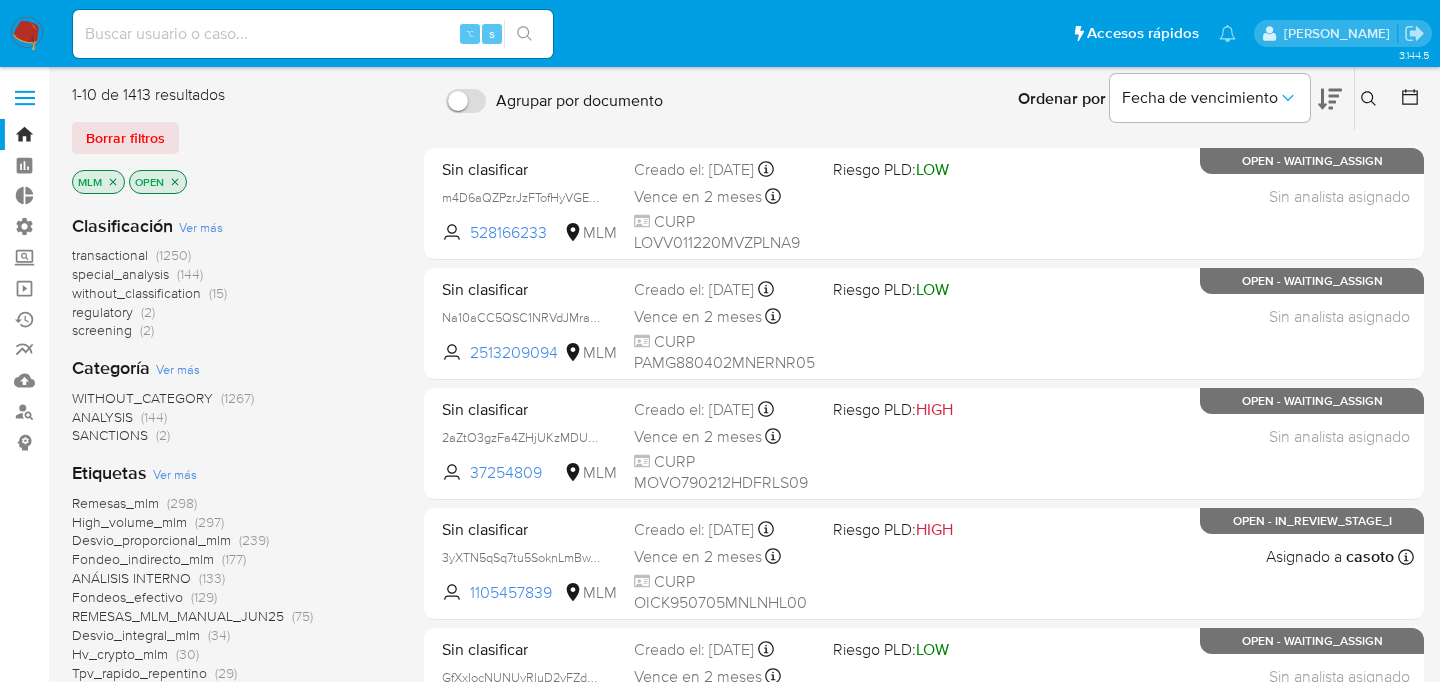 click at bounding box center (27, 34) 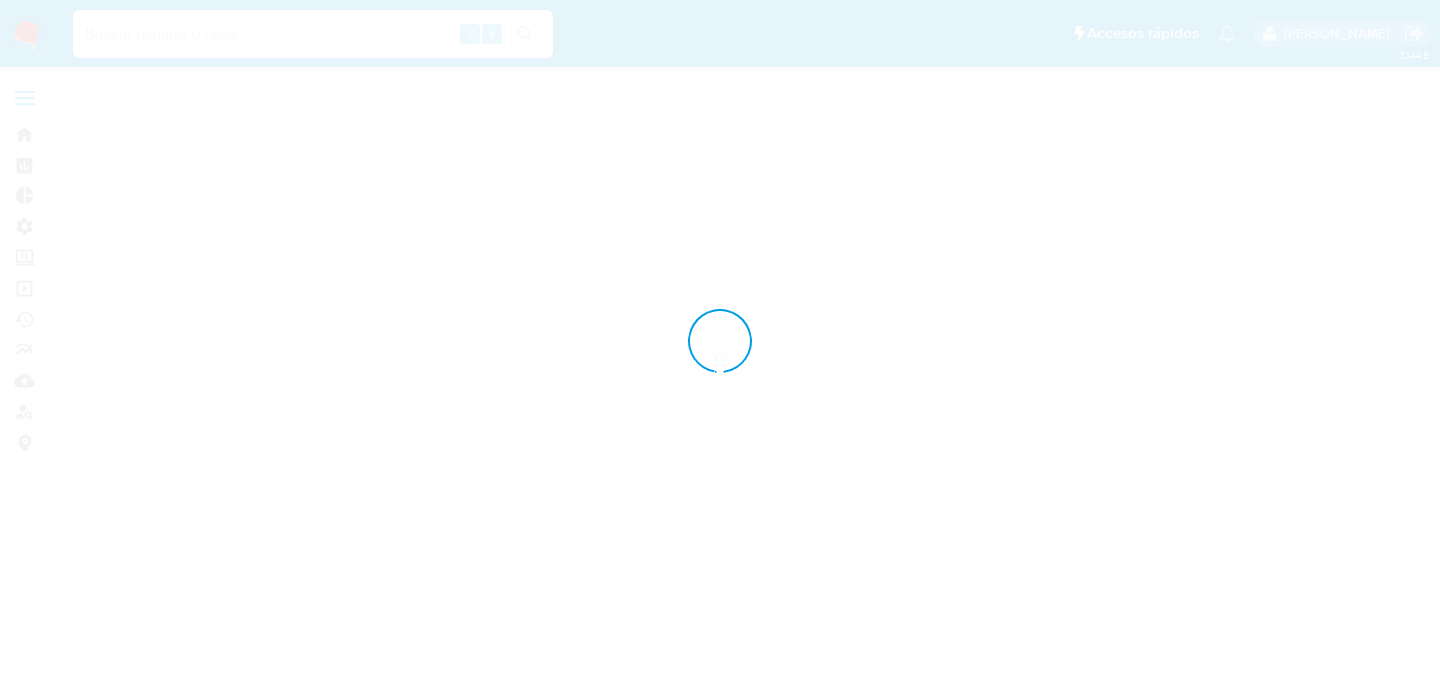 scroll, scrollTop: 0, scrollLeft: 0, axis: both 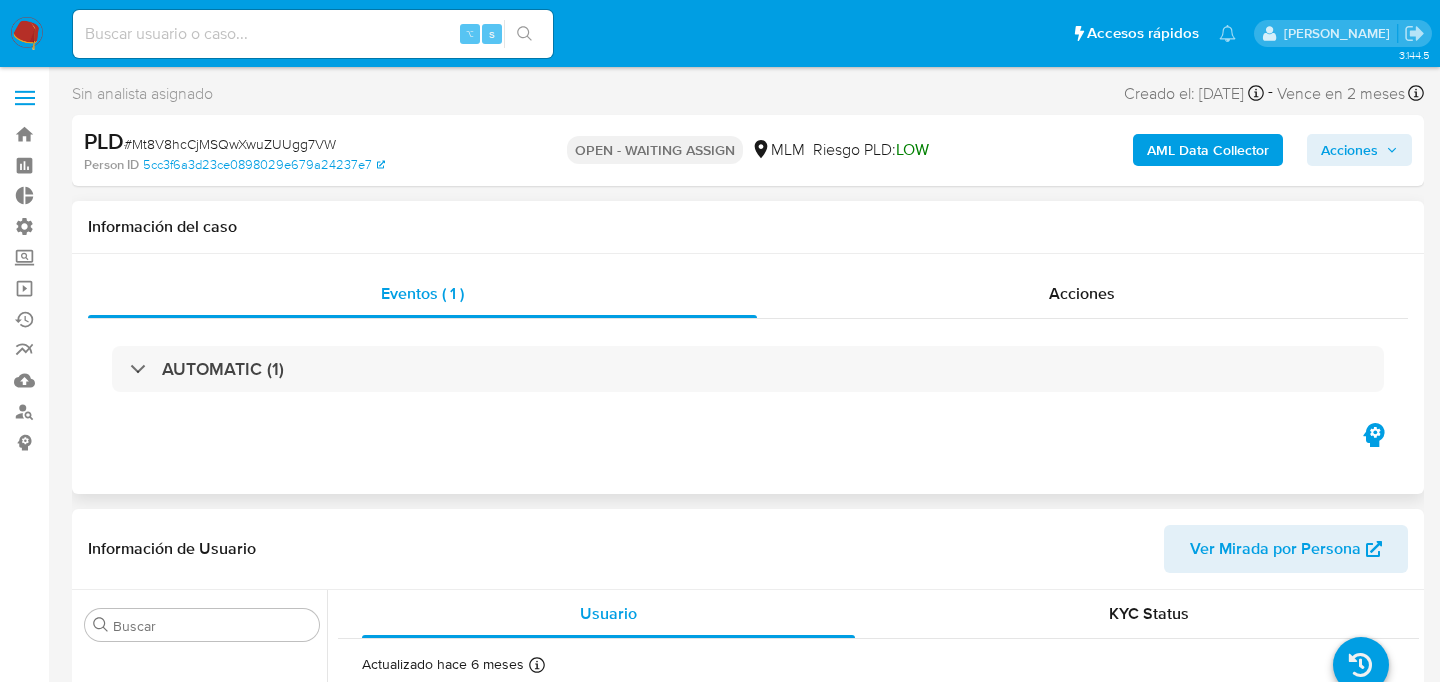 click 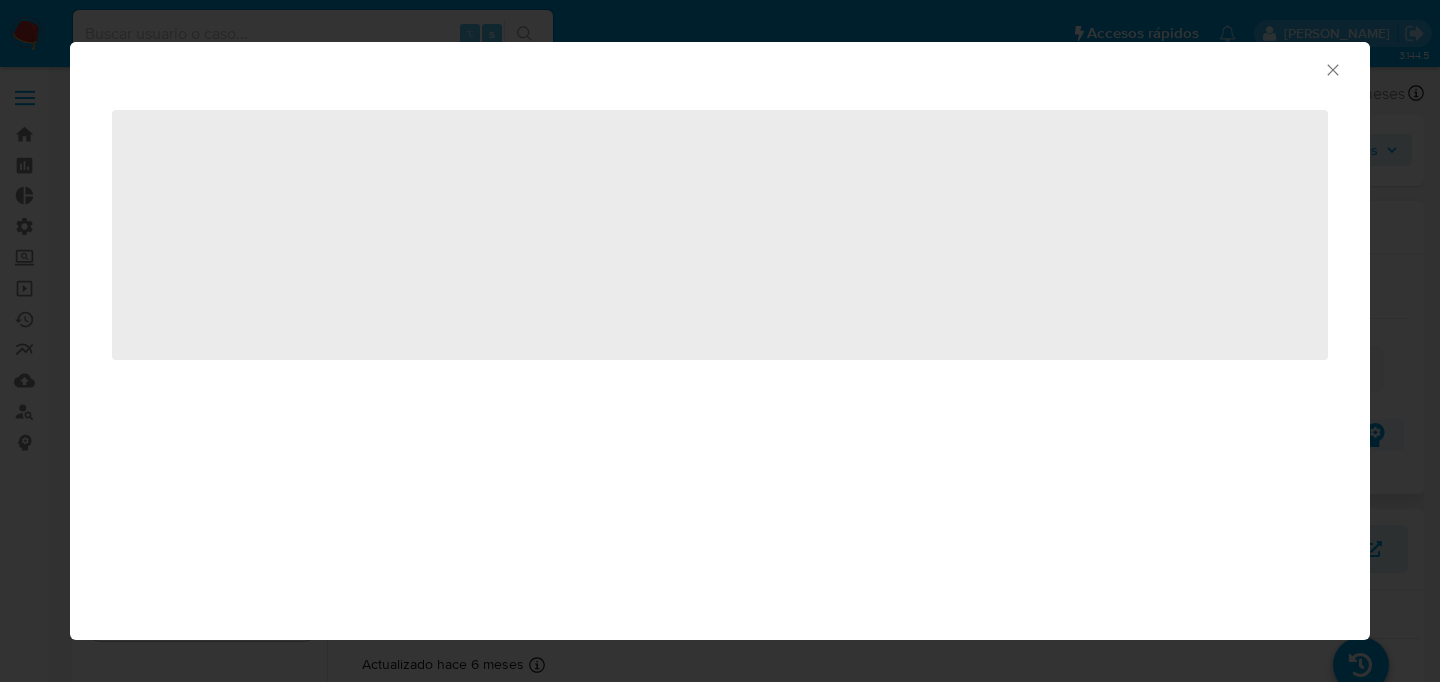 select on "10" 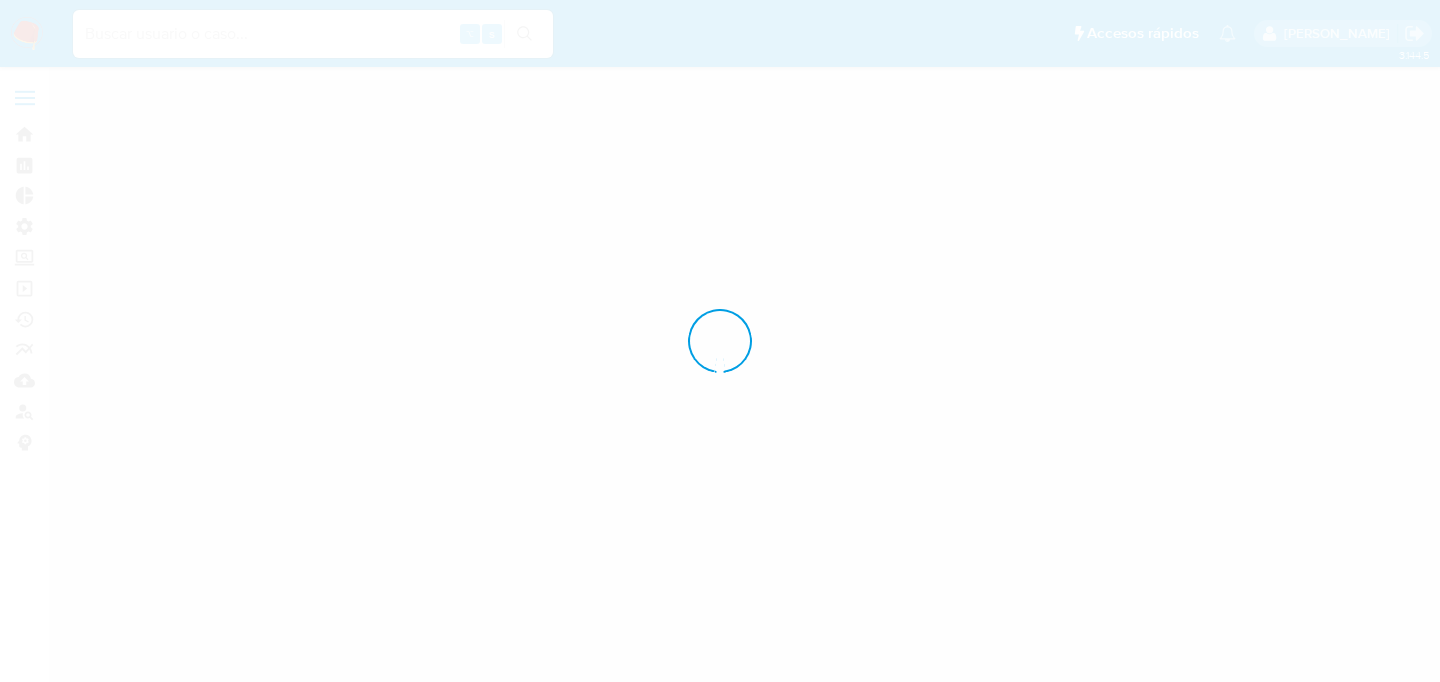 scroll, scrollTop: 0, scrollLeft: 0, axis: both 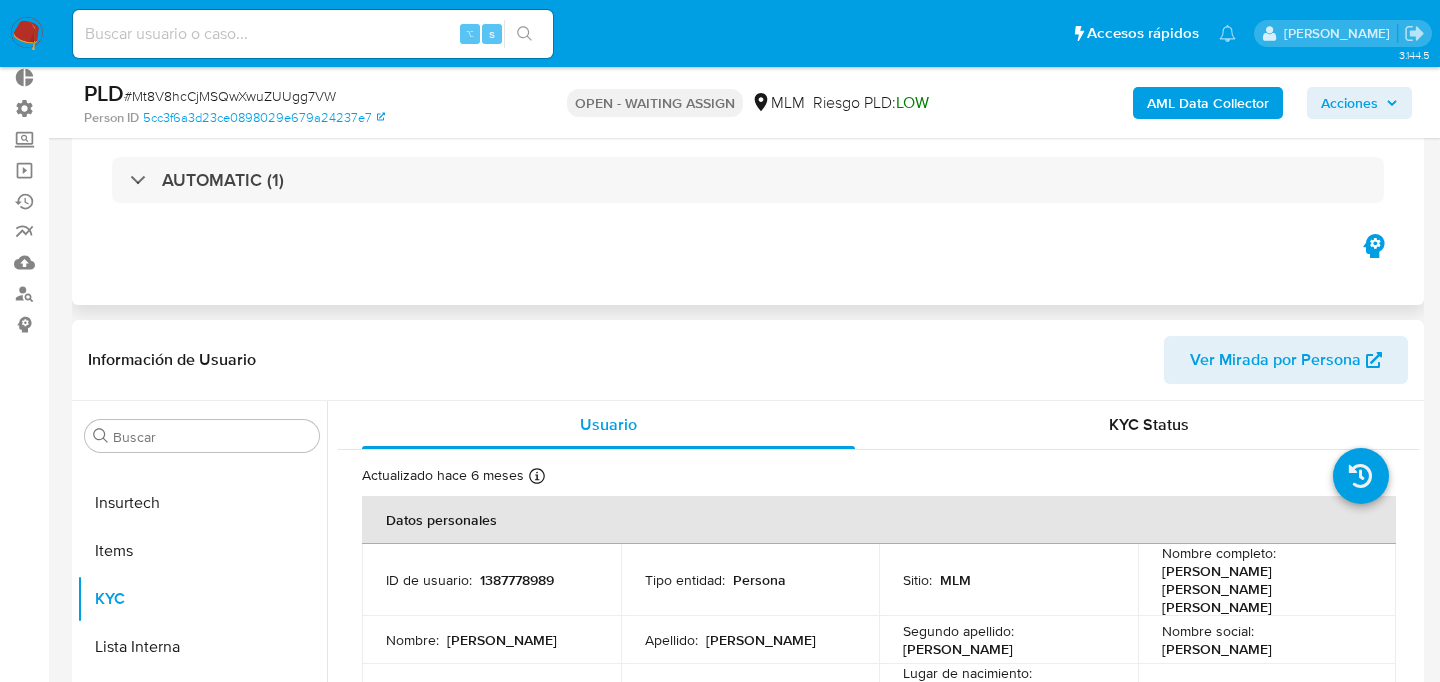 select on "10" 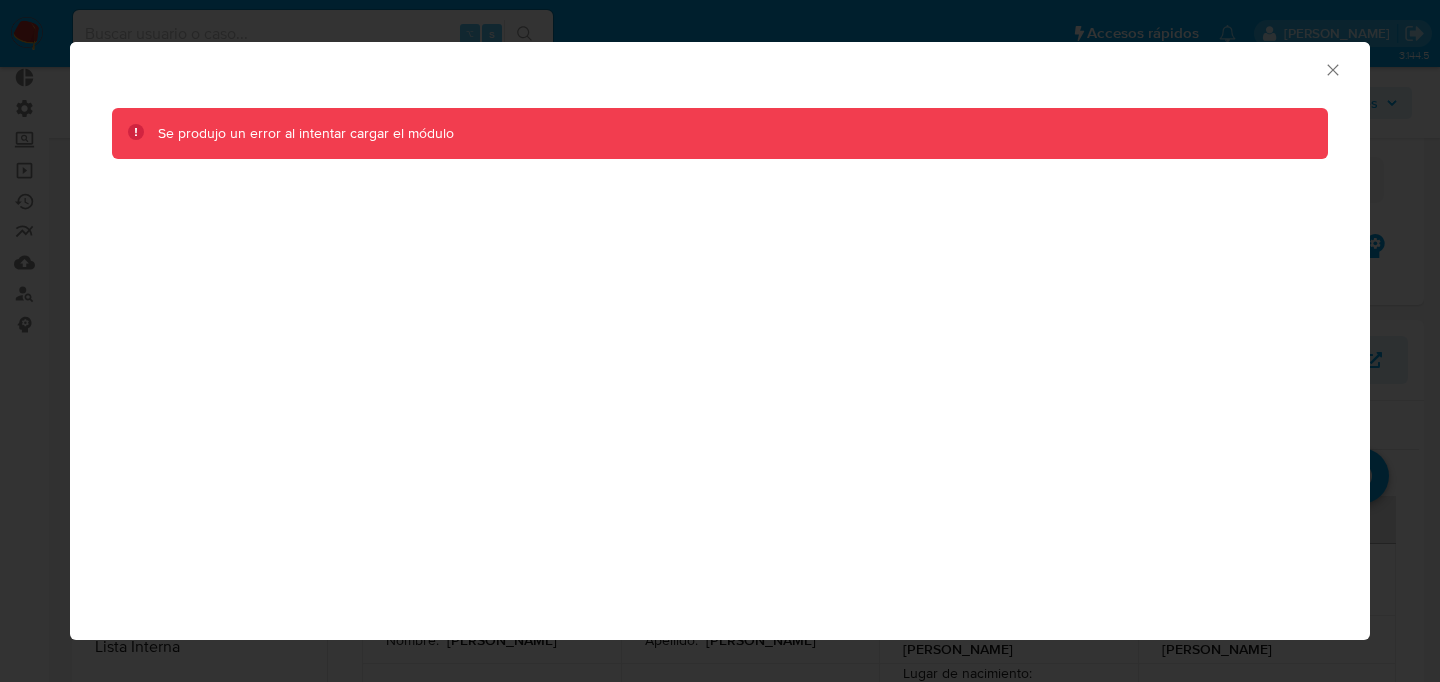 click 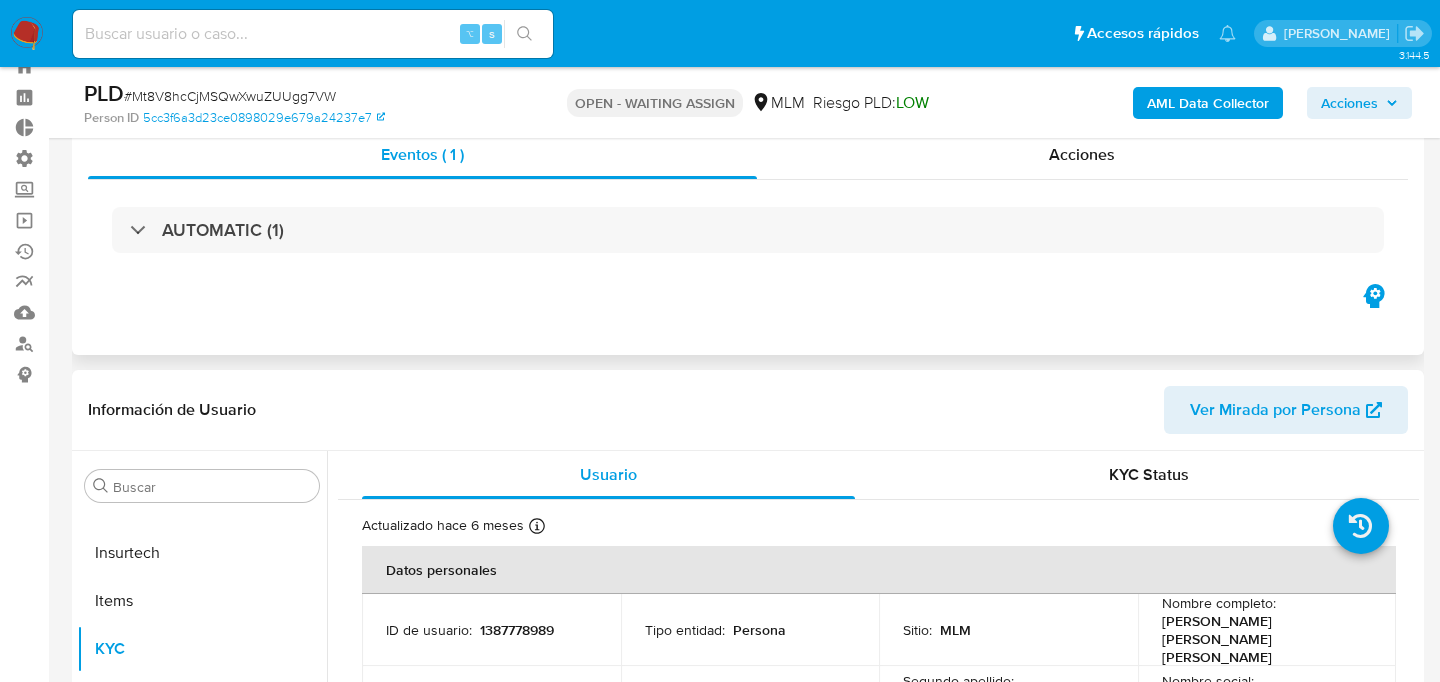 scroll, scrollTop: 62, scrollLeft: 0, axis: vertical 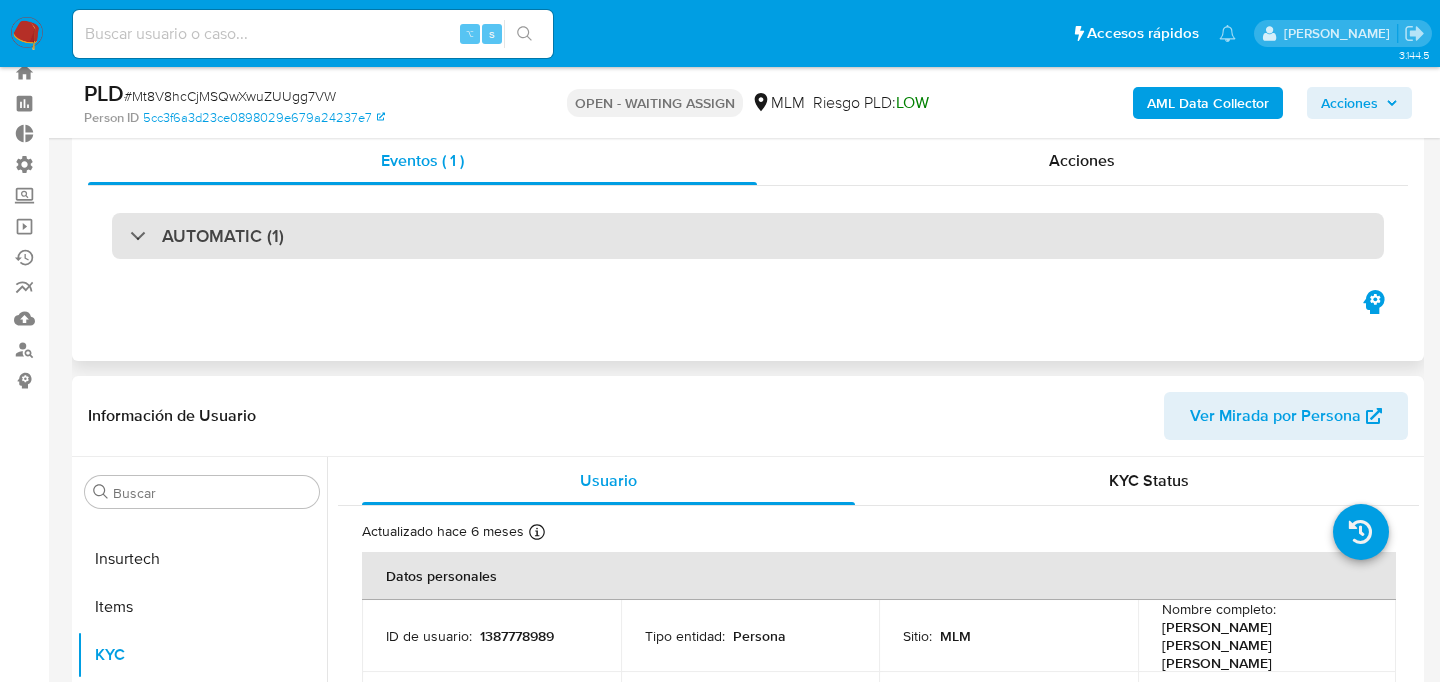 click on "AUTOMATIC (1)" at bounding box center (748, 236) 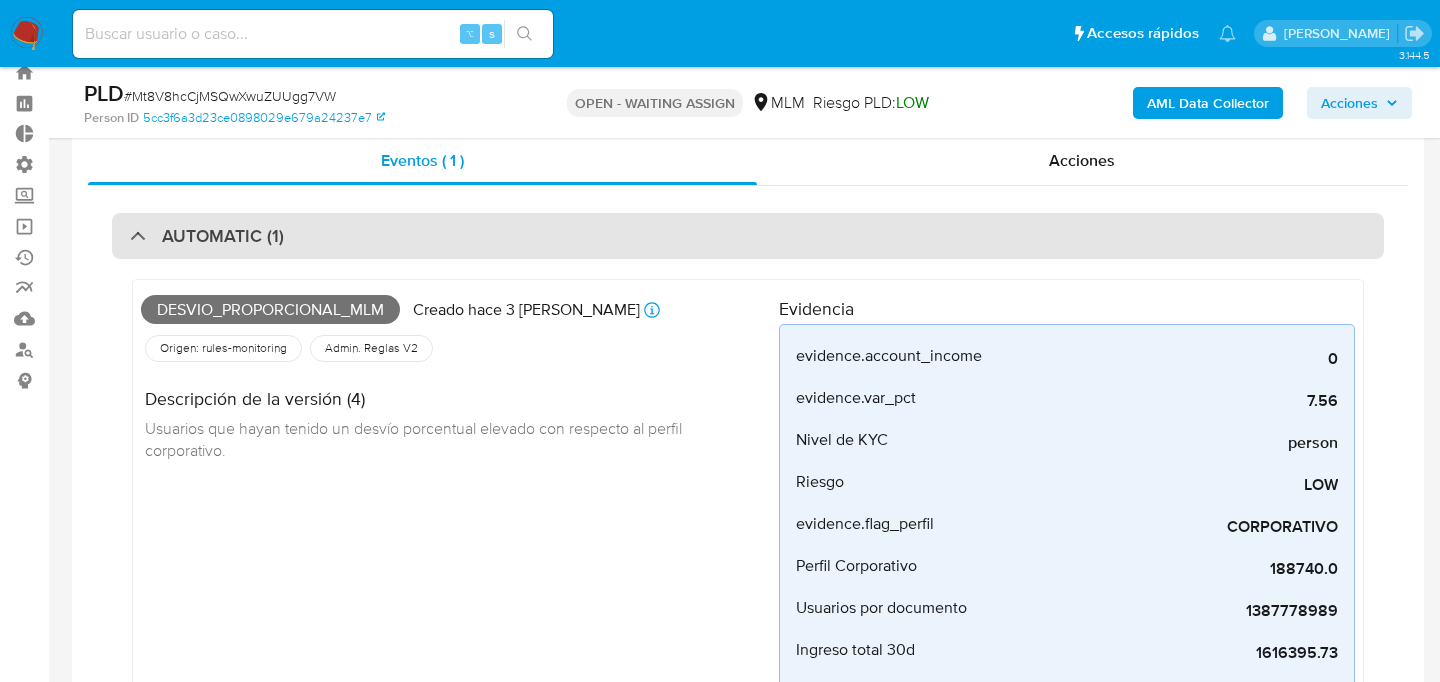 click on "AUTOMATIC (1)" at bounding box center (748, 236) 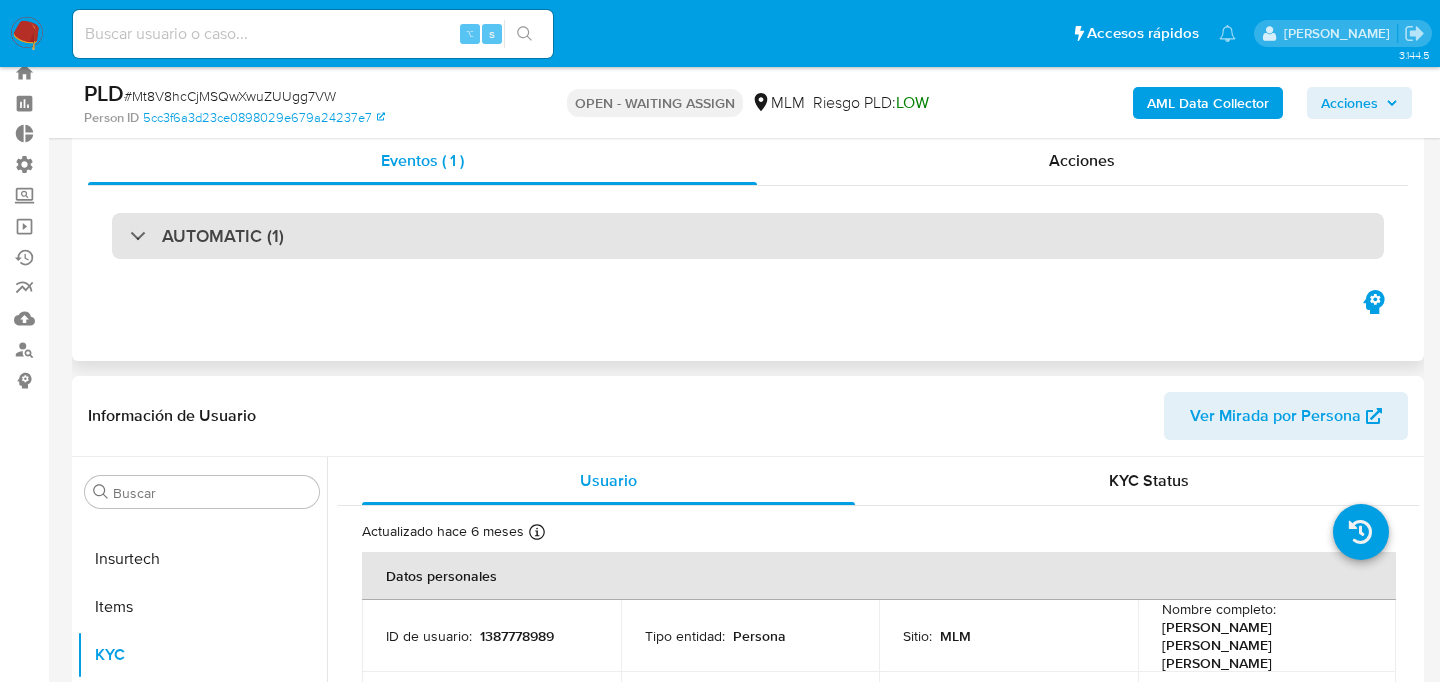 scroll, scrollTop: 0, scrollLeft: 0, axis: both 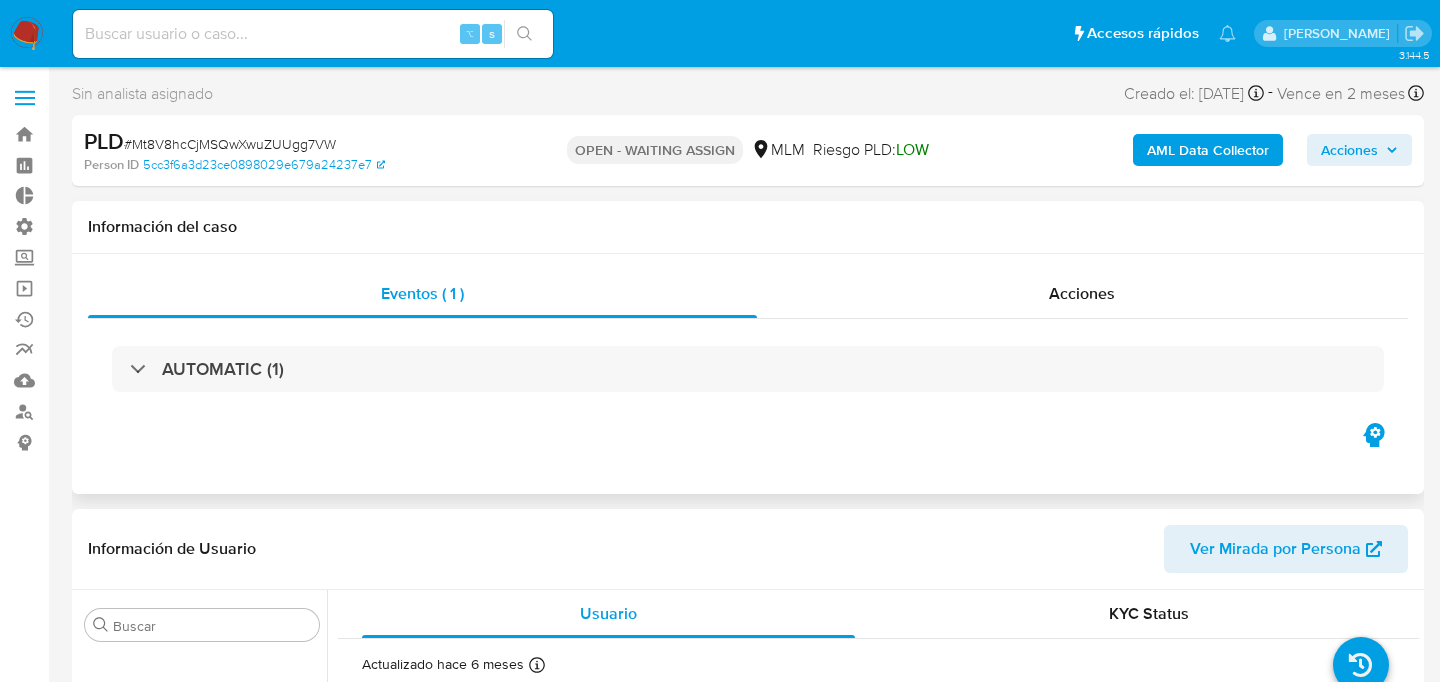 click 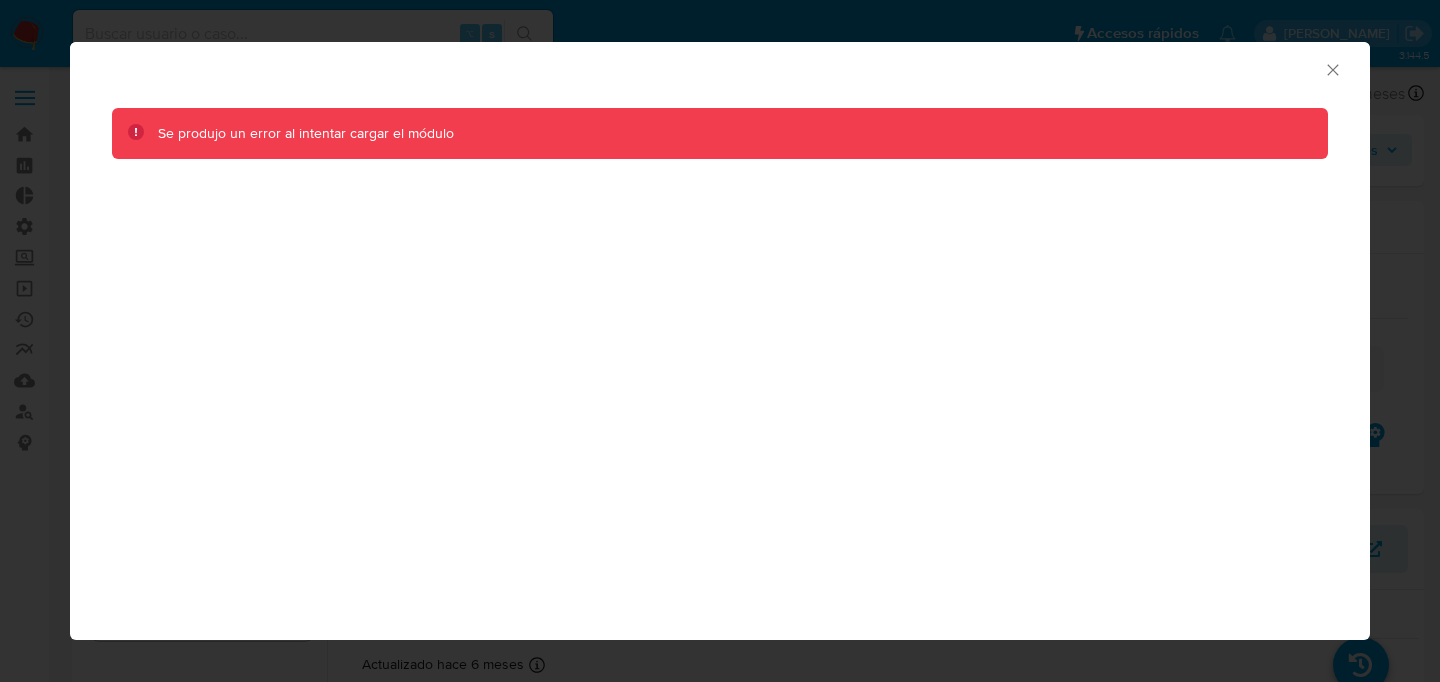 click on "Consolidado" at bounding box center (720, 67) 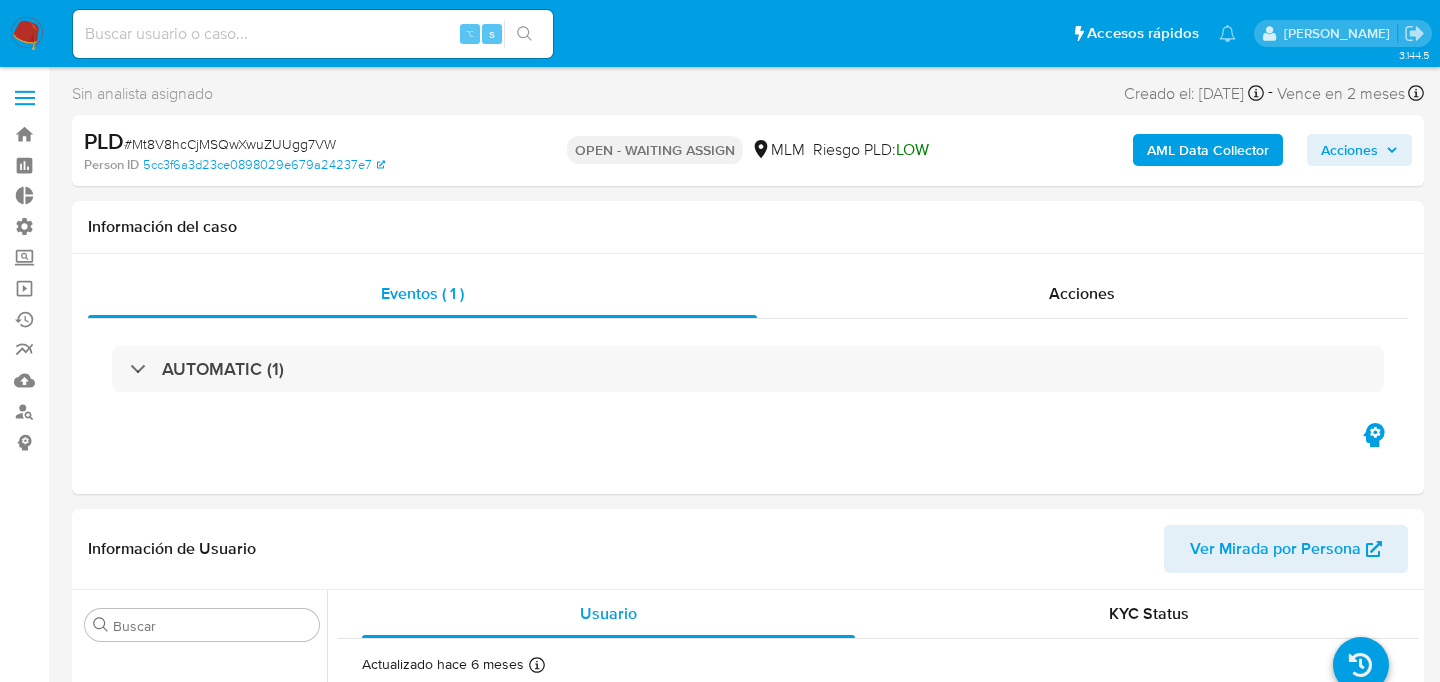 type 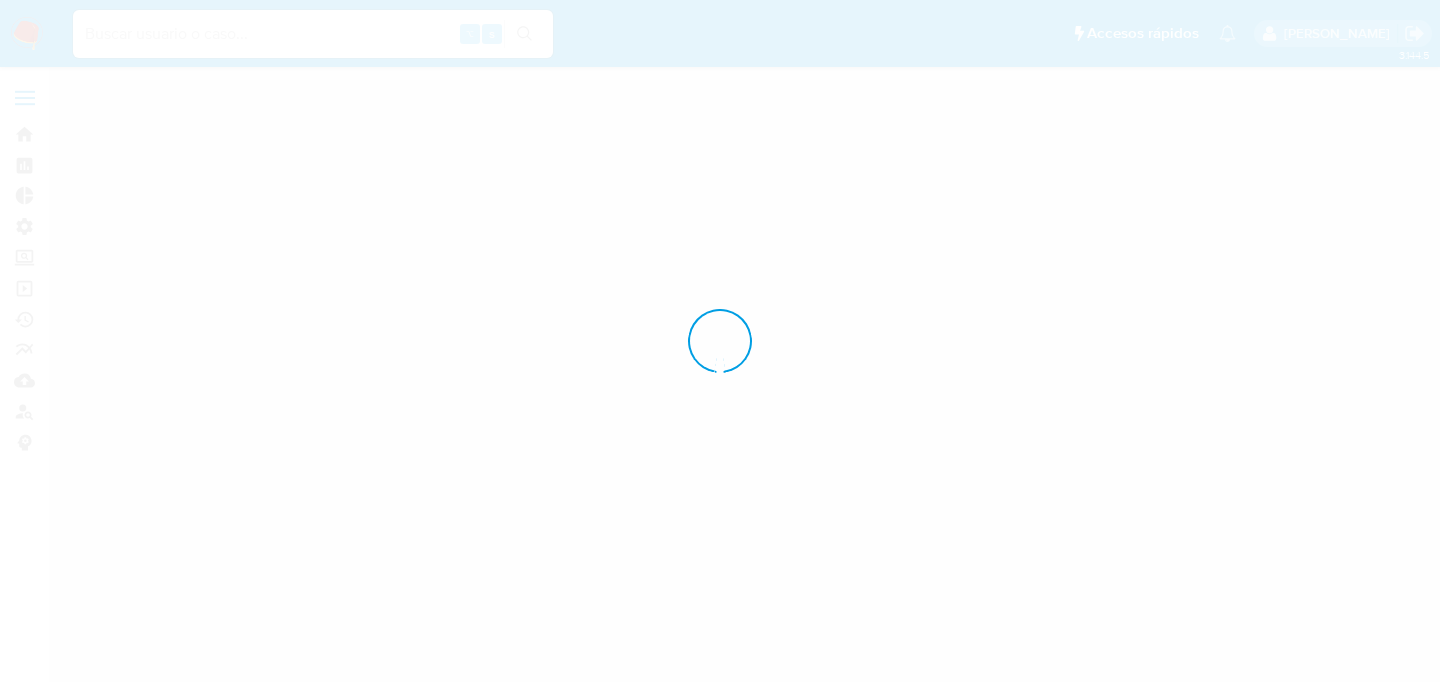 scroll, scrollTop: 0, scrollLeft: 0, axis: both 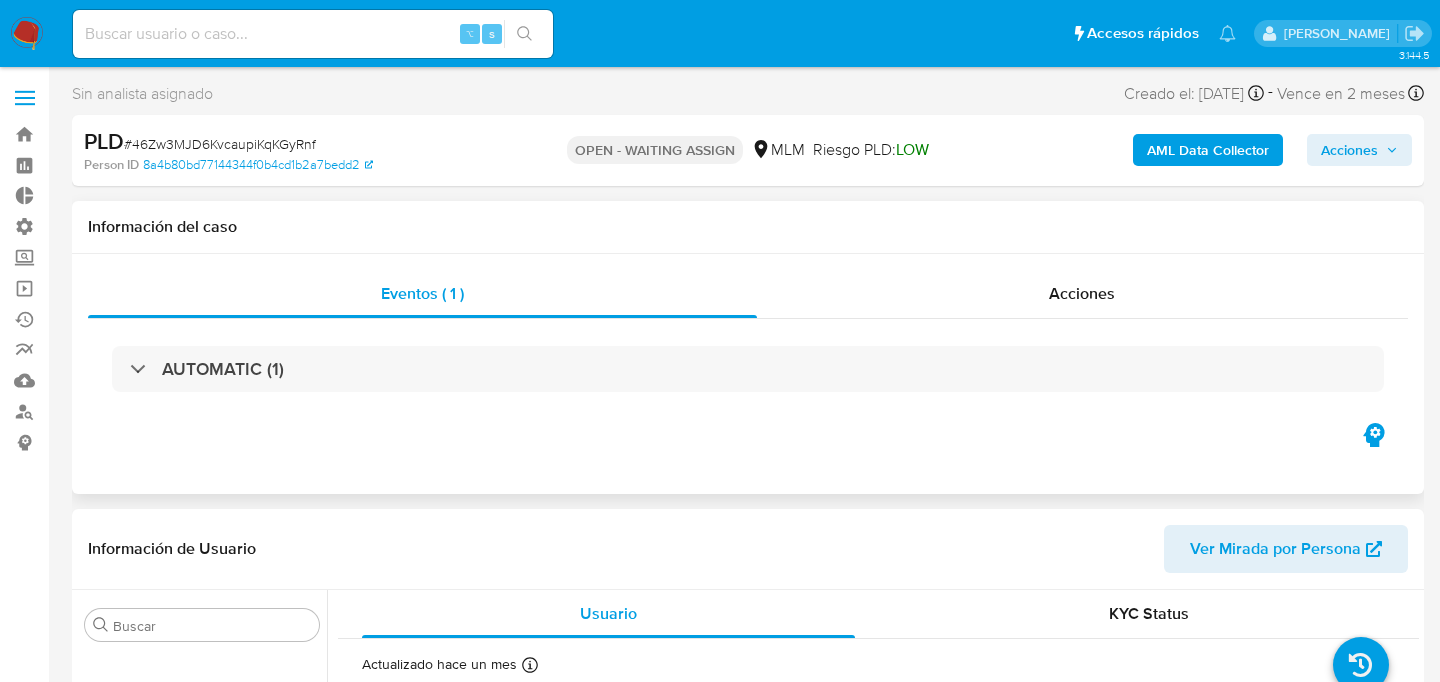 click at bounding box center [1374, 435] 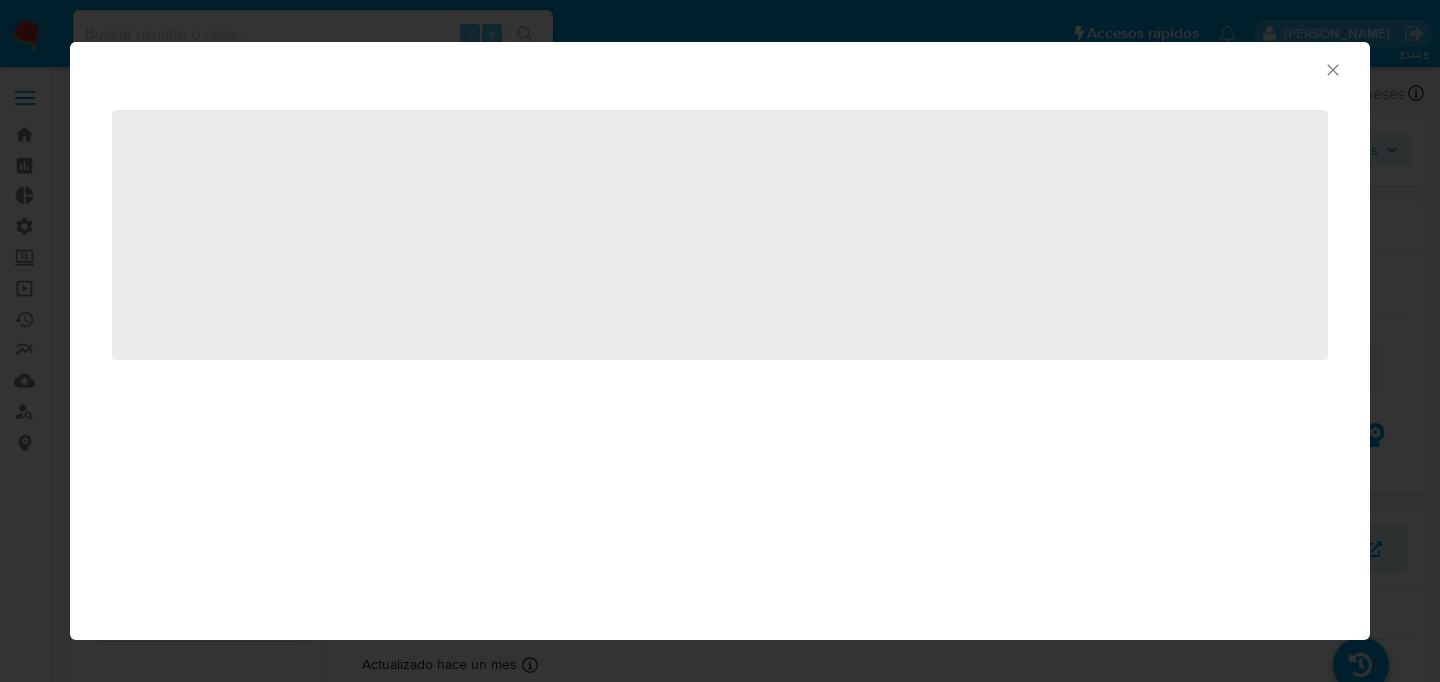 select on "10" 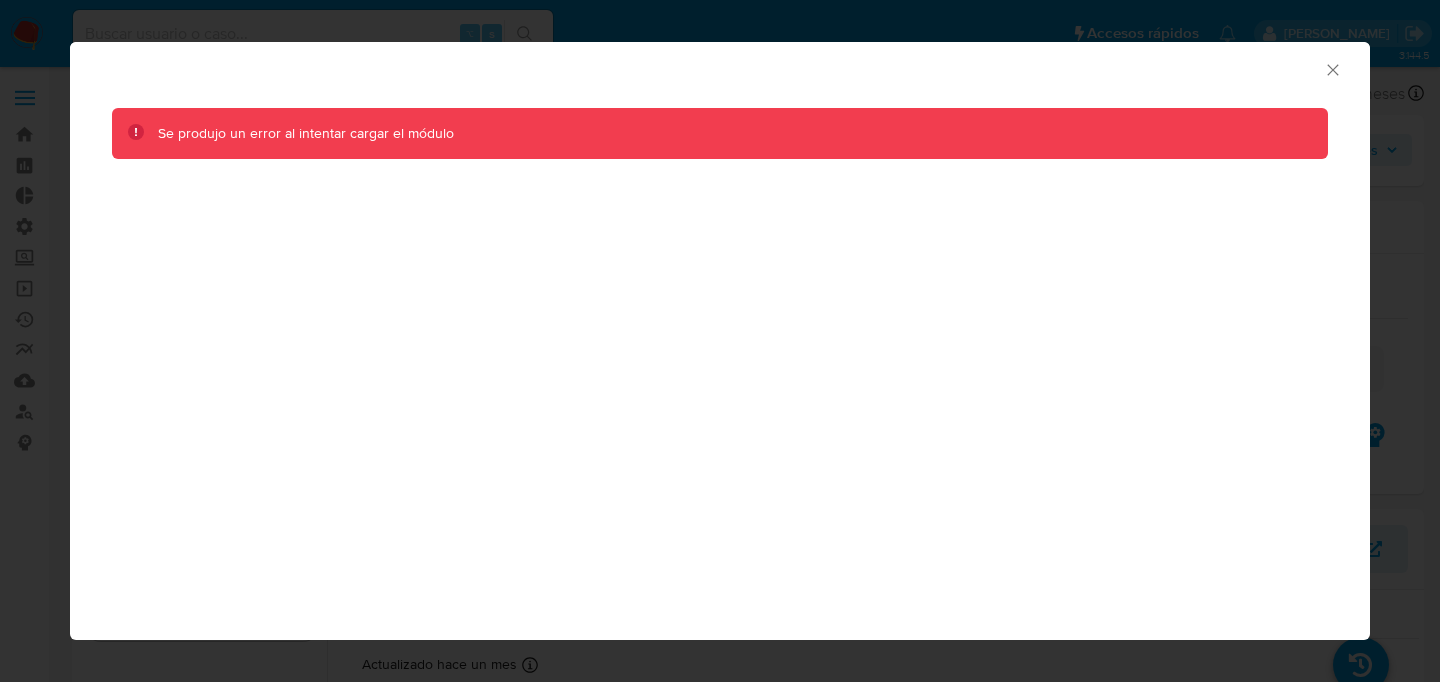 click on "Consolidado" at bounding box center (720, 67) 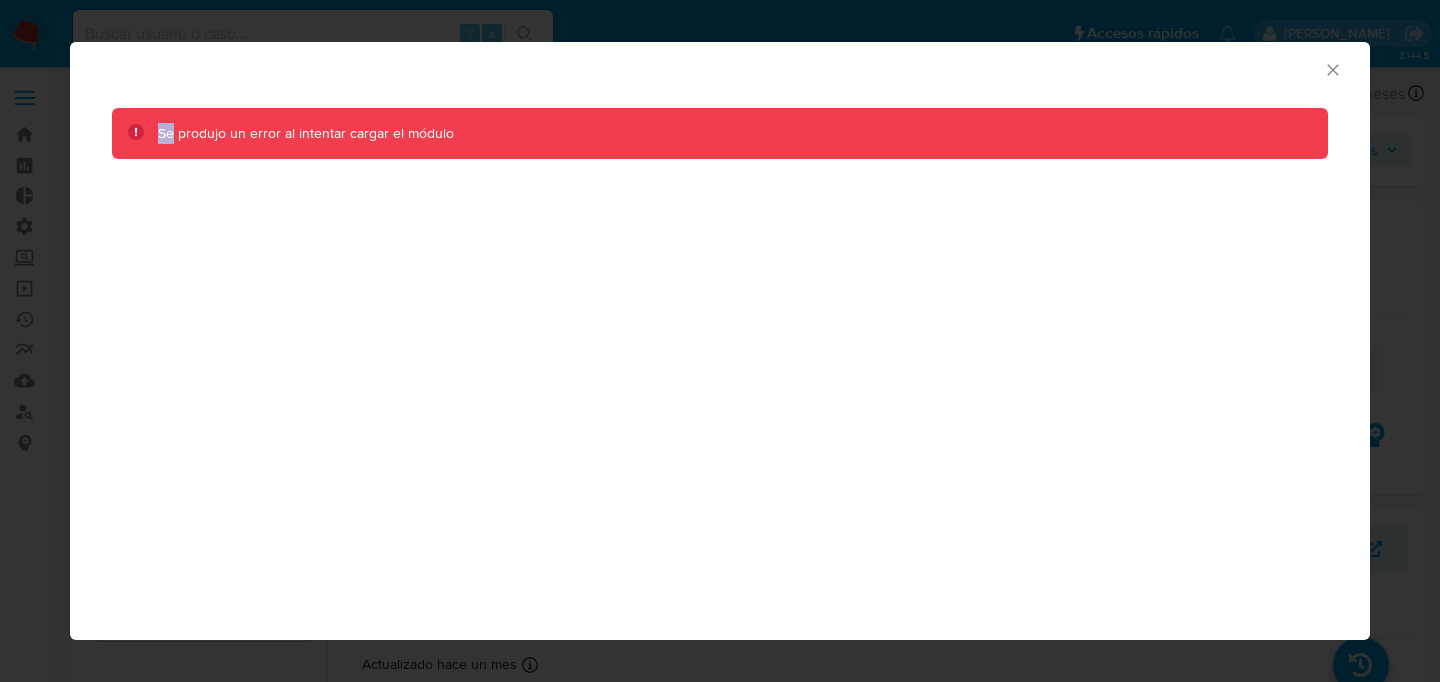 click on "Consolidado" at bounding box center (720, 67) 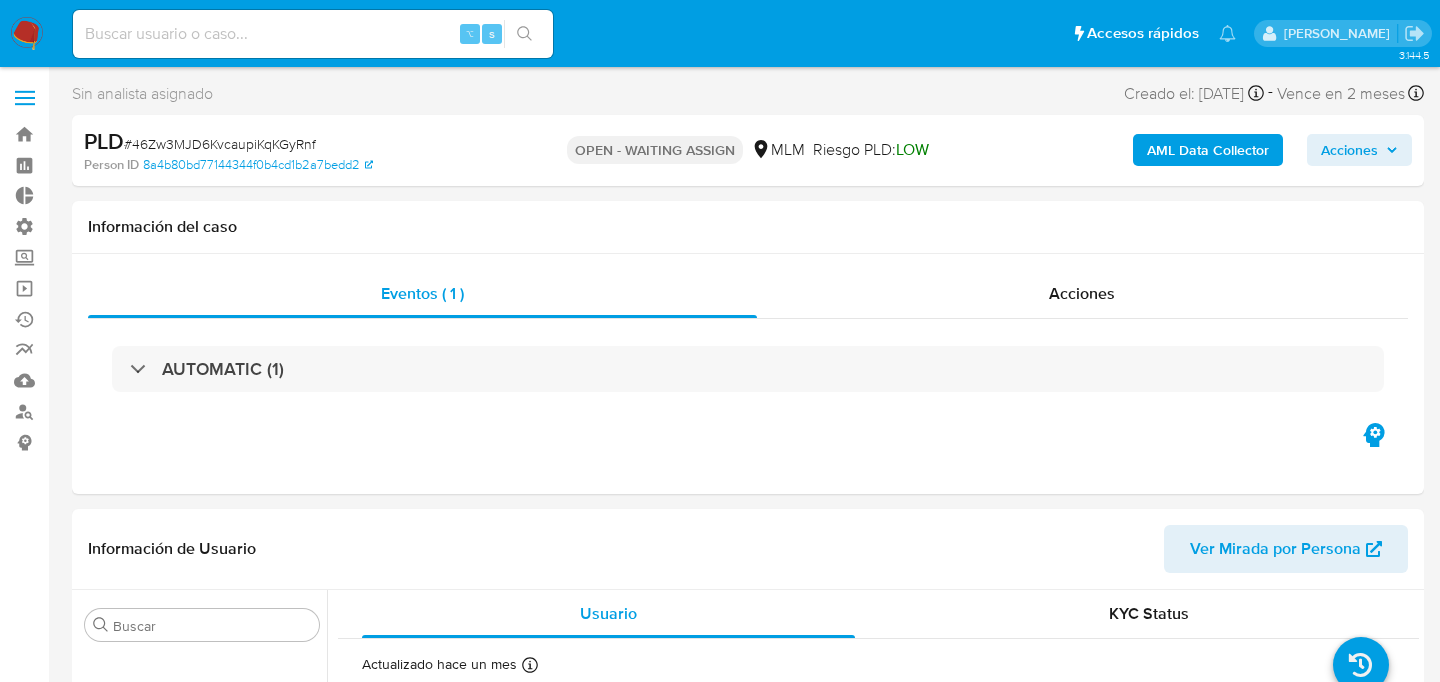 type 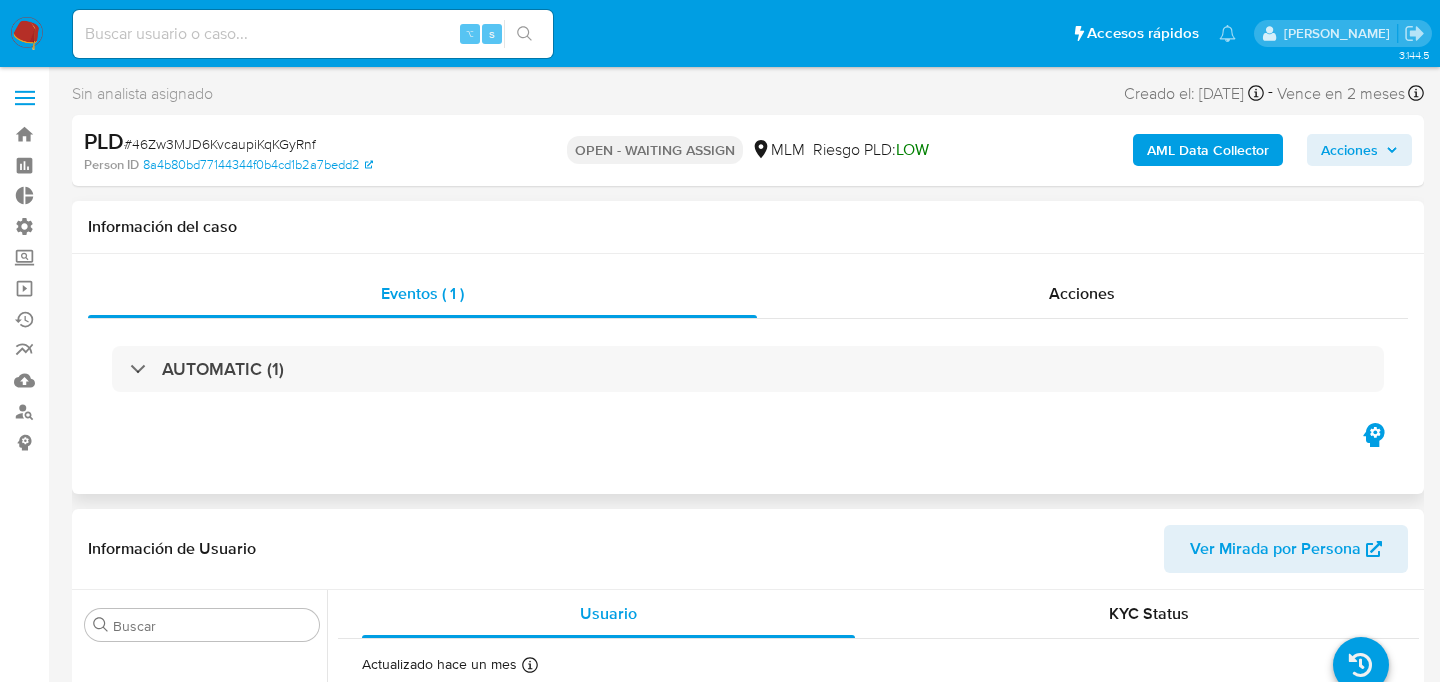 click 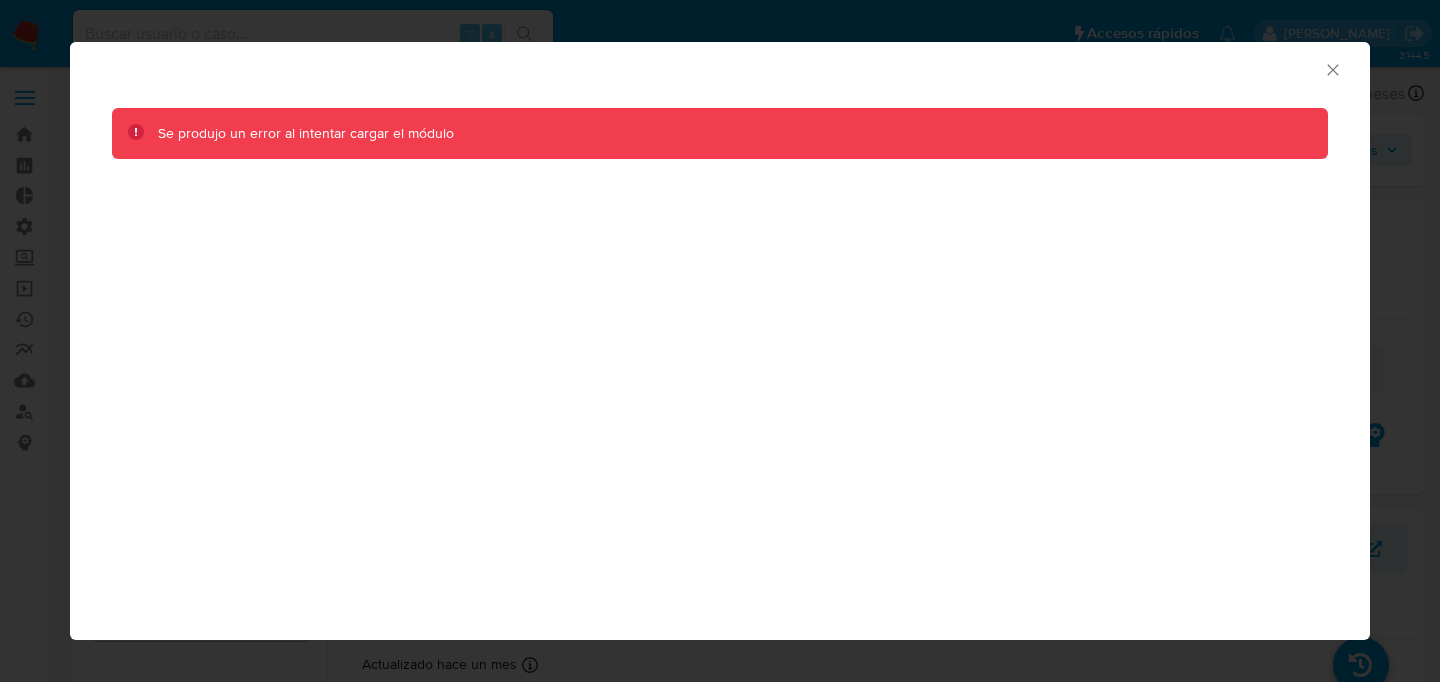 click 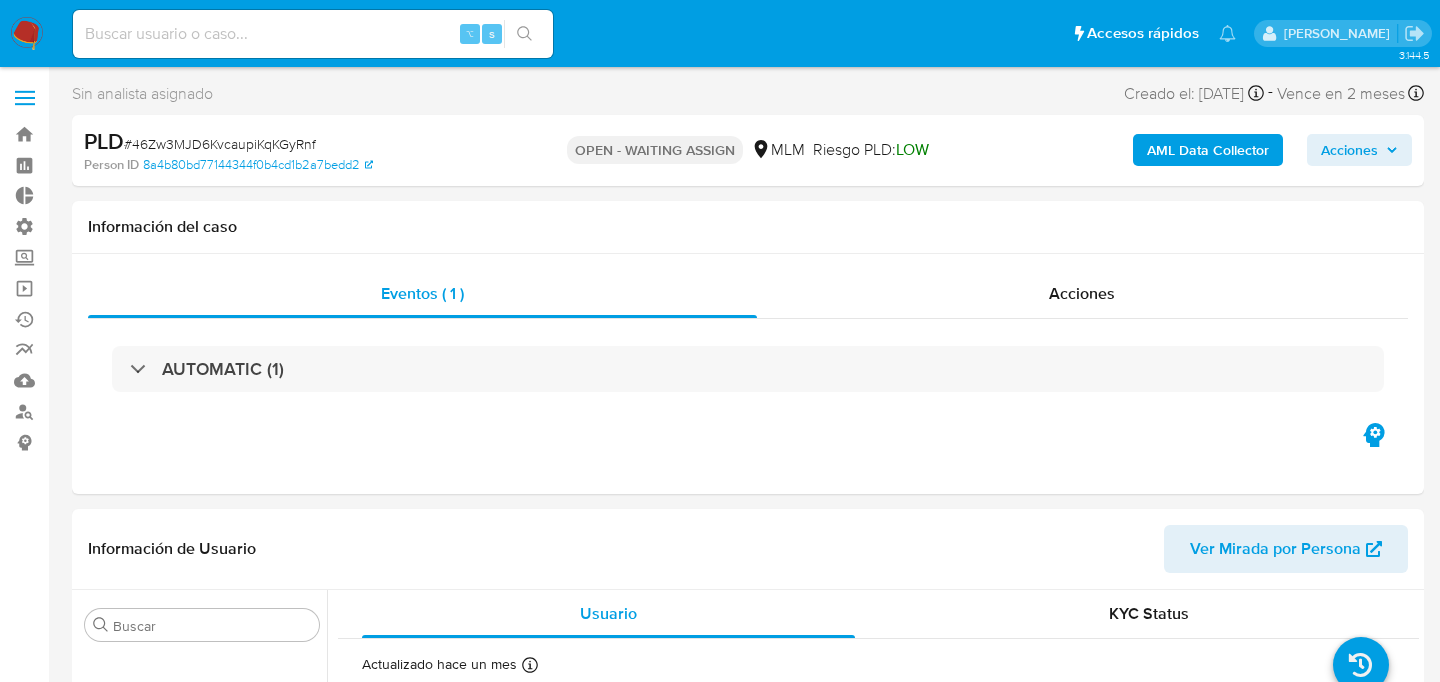 click on "Bandeja Tablero Tablero Externo Administración Reglas Roles Usuarios Equipos Configuración de Casos Screening Administrador de Listas Screening por Frecuencia Búsqueda en Listas Watchlist Operaciones masivas Ejecuciones automáticas Reportes Mulan Buscador de personas Consolidado" at bounding box center [24, 1622] 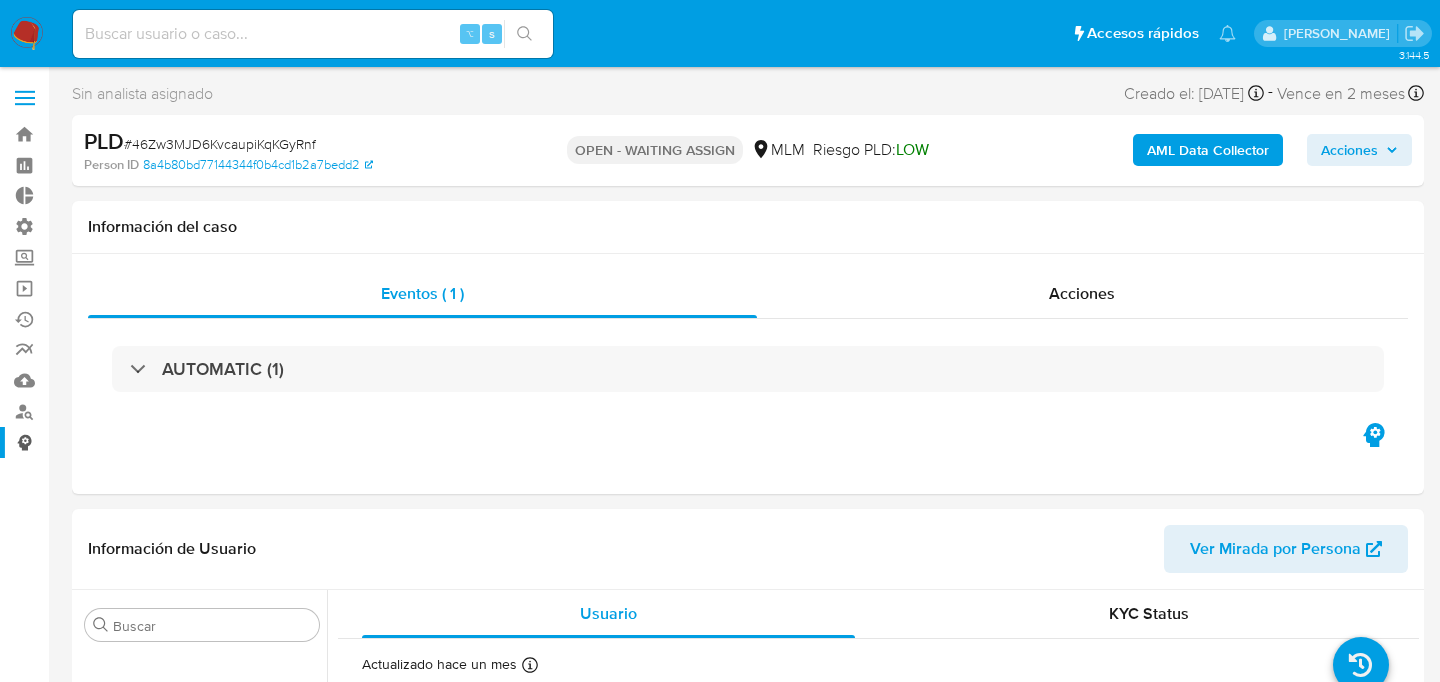 click on "Consolidado" at bounding box center [119, 442] 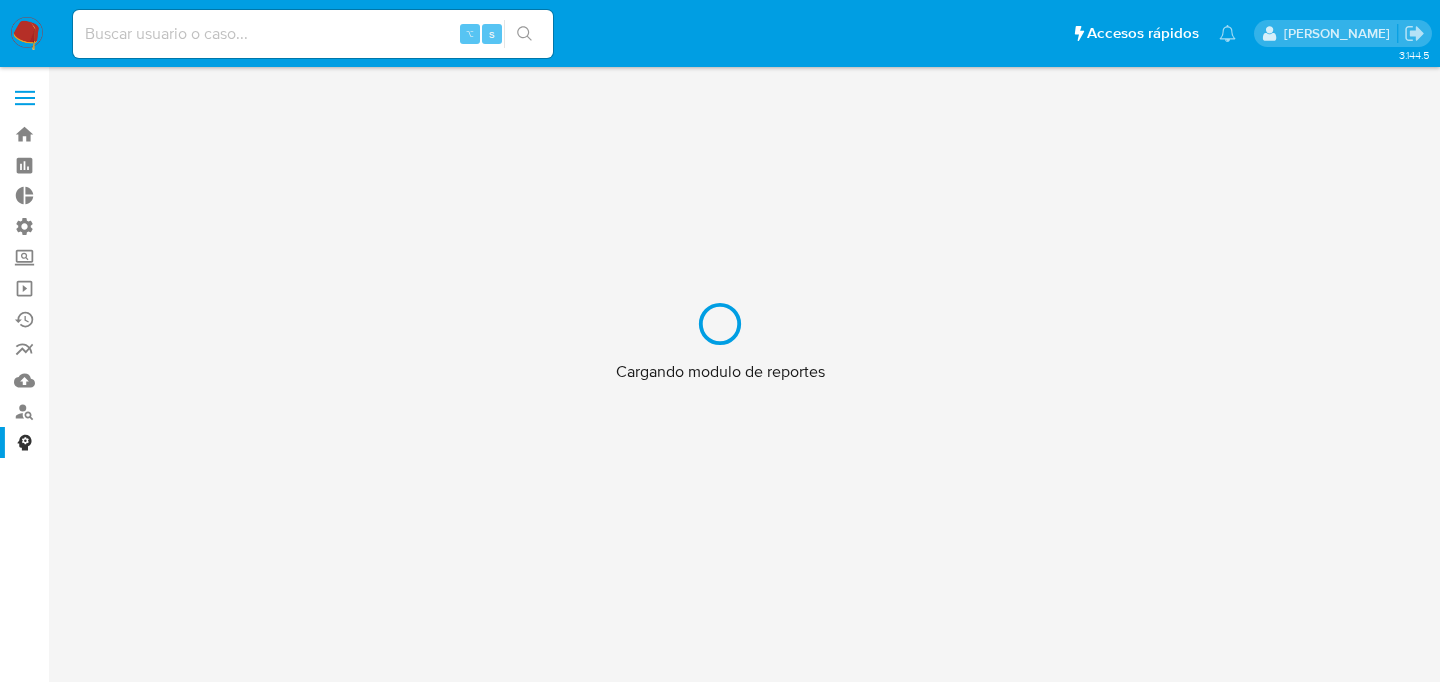 scroll, scrollTop: 0, scrollLeft: 0, axis: both 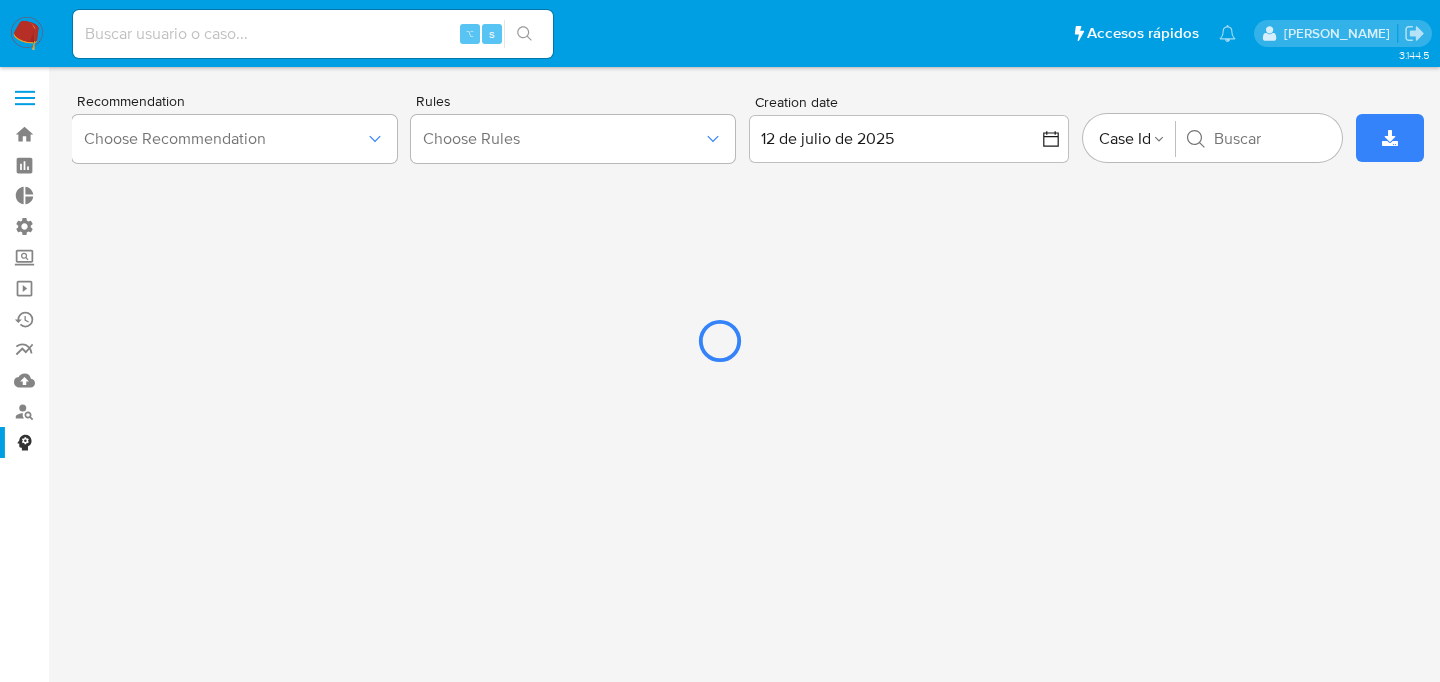 click at bounding box center [720, 341] 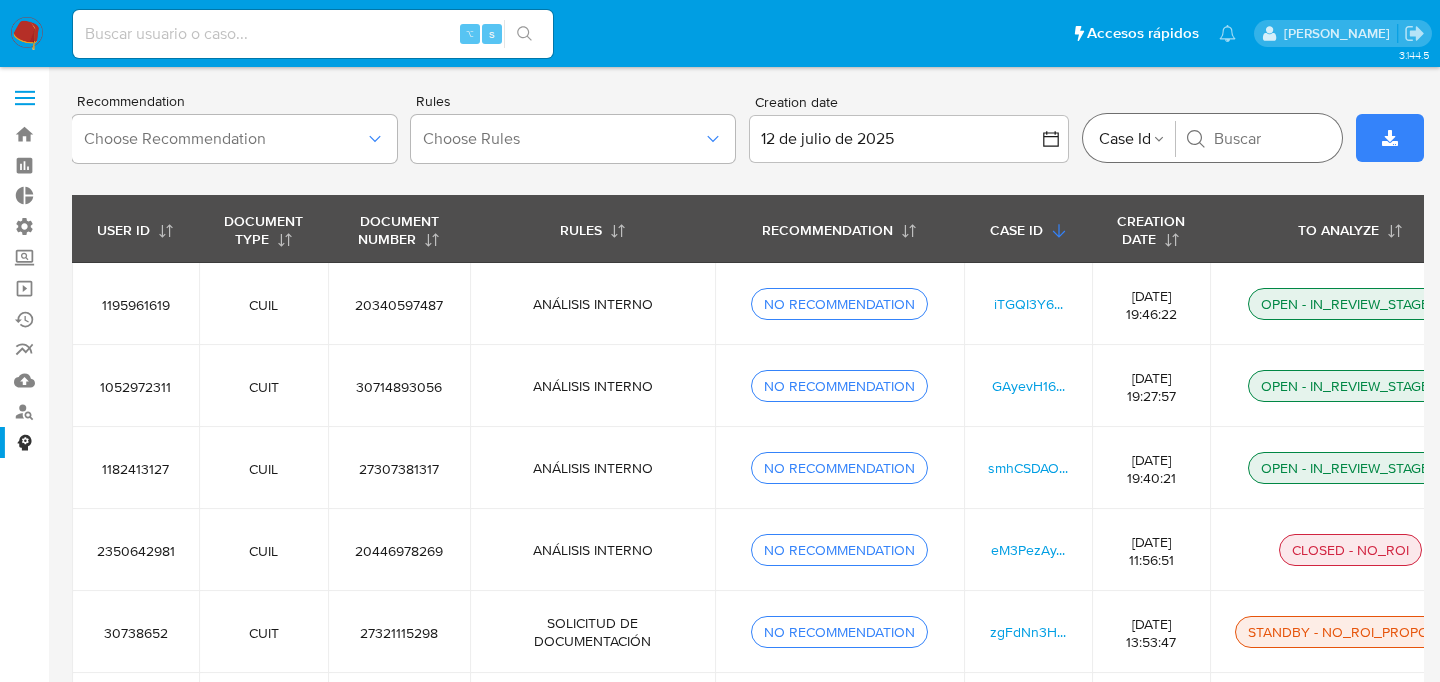 click on "Opciones Case Id Buscar" at bounding box center (1213, 138) 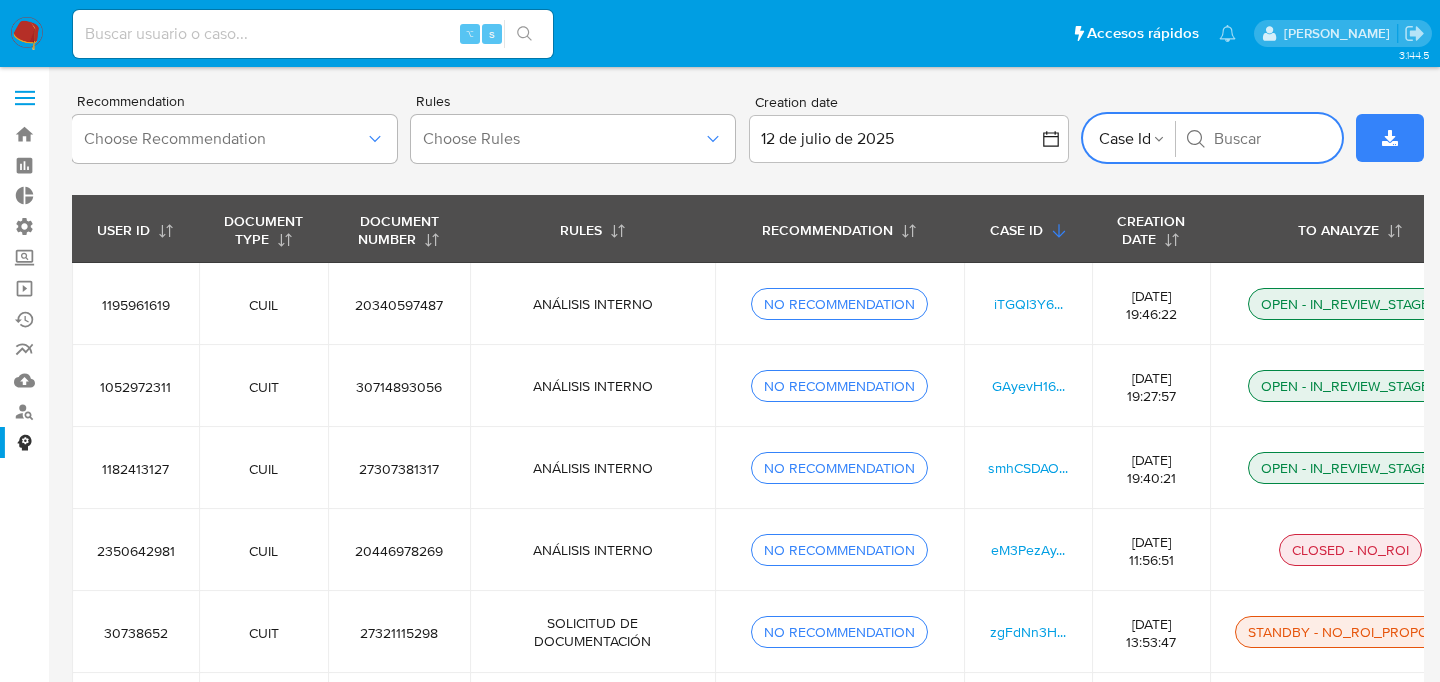 paste on "46Zw3MJD6KvcaupiKqKGyRnf" 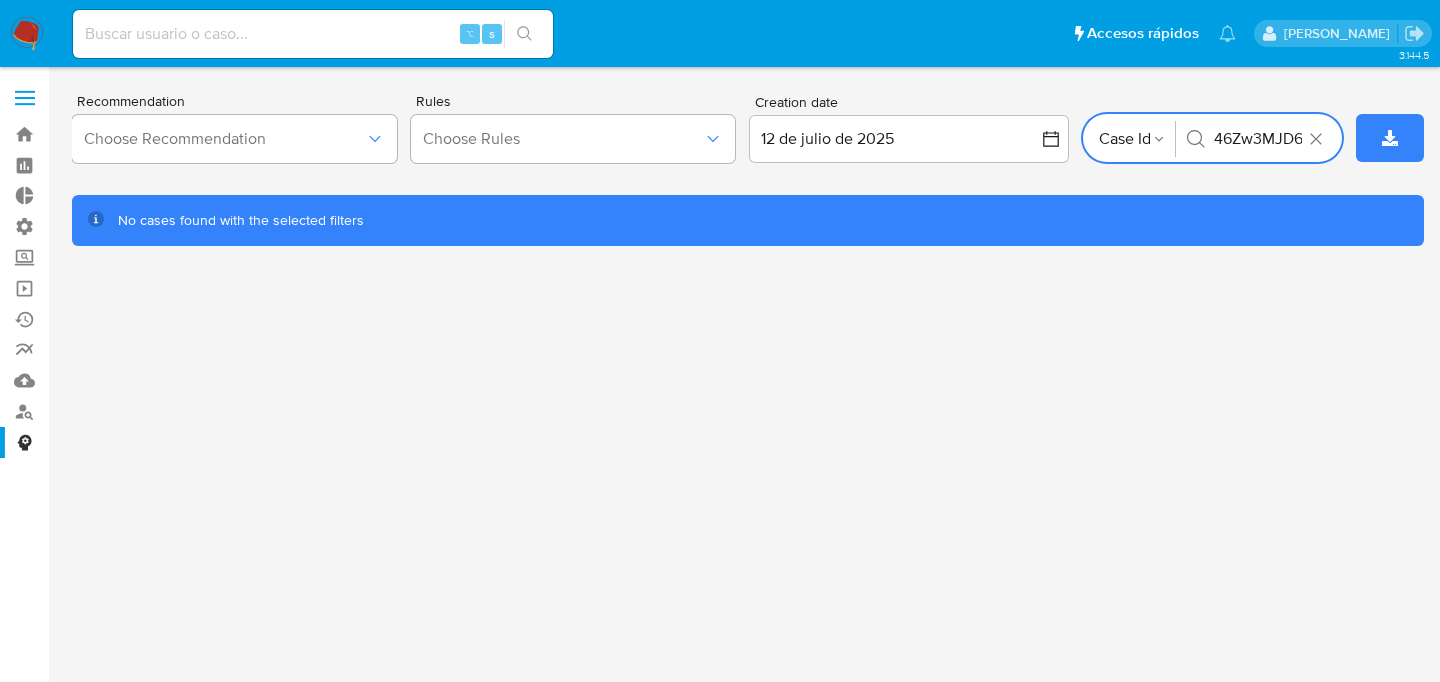 scroll, scrollTop: 0, scrollLeft: 125, axis: horizontal 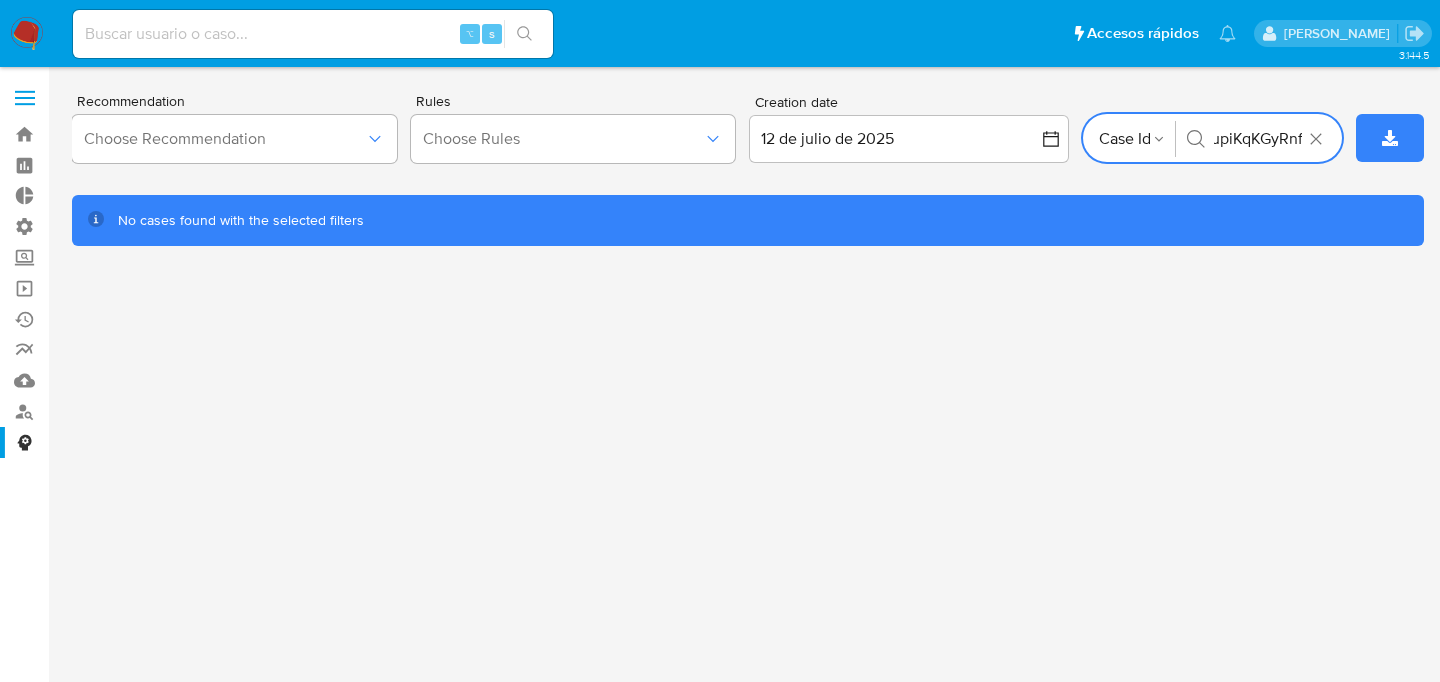 type 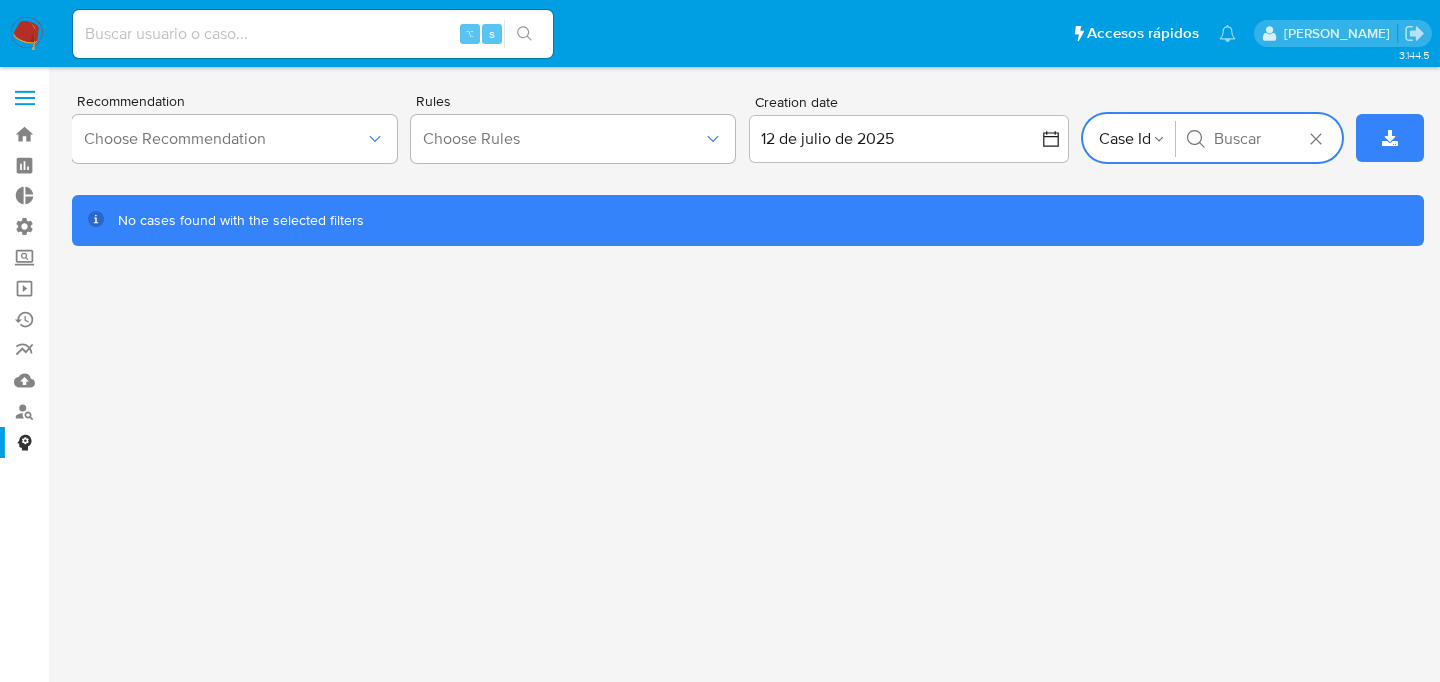 scroll, scrollTop: 0, scrollLeft: 0, axis: both 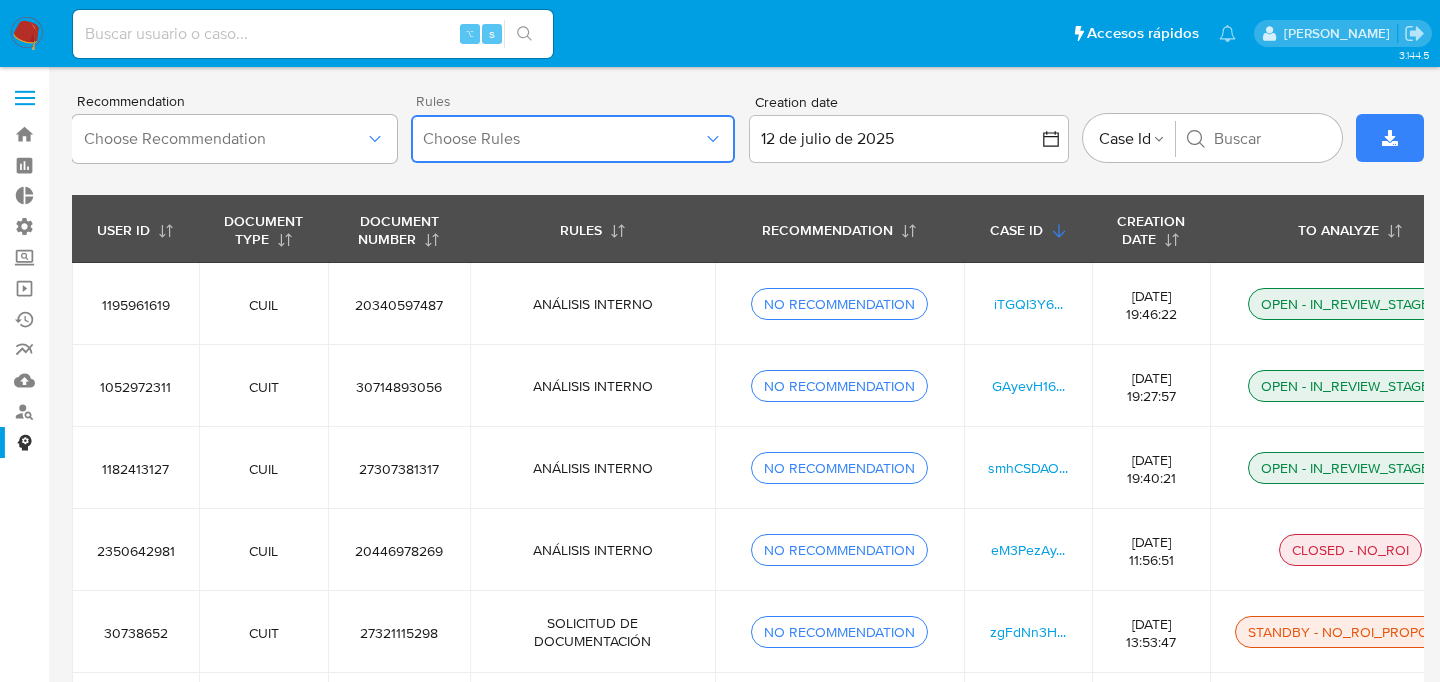 click on "Choose Rules" at bounding box center (573, 139) 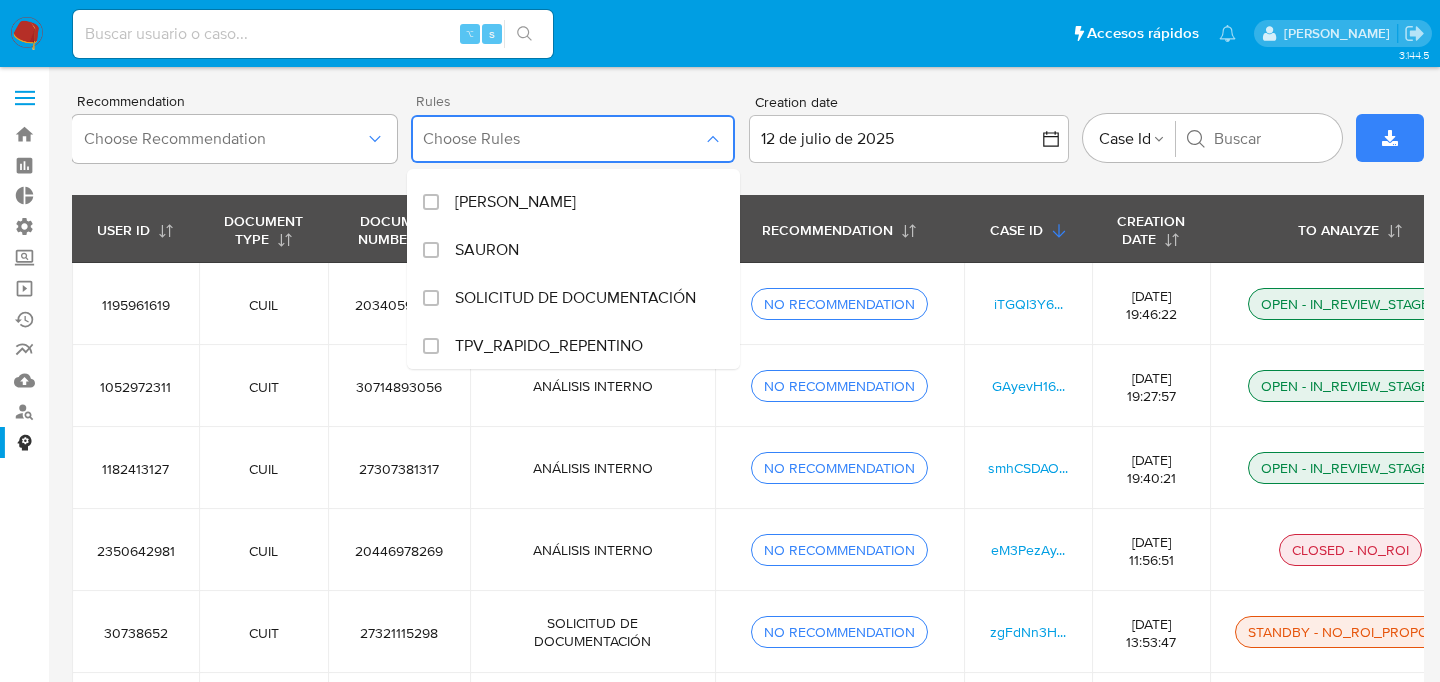 scroll, scrollTop: 808, scrollLeft: 0, axis: vertical 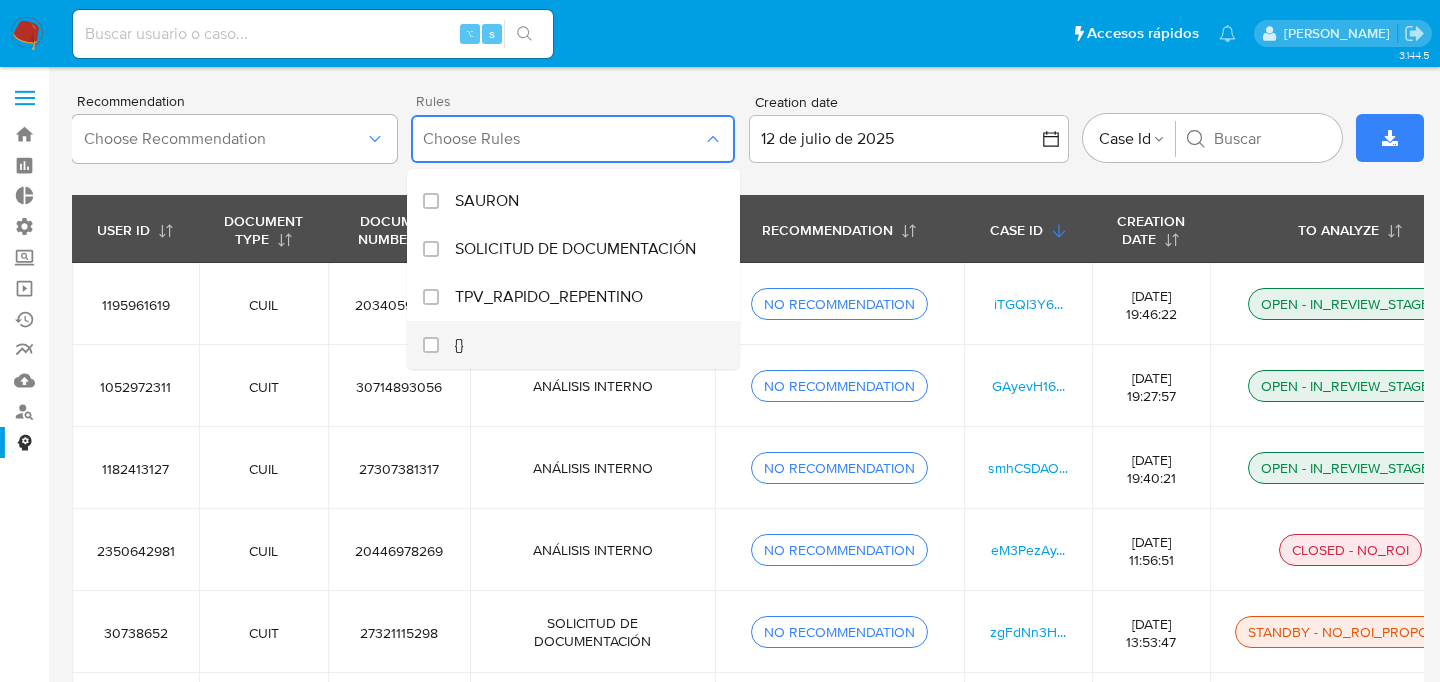 click on "{}" at bounding box center [583, 345] 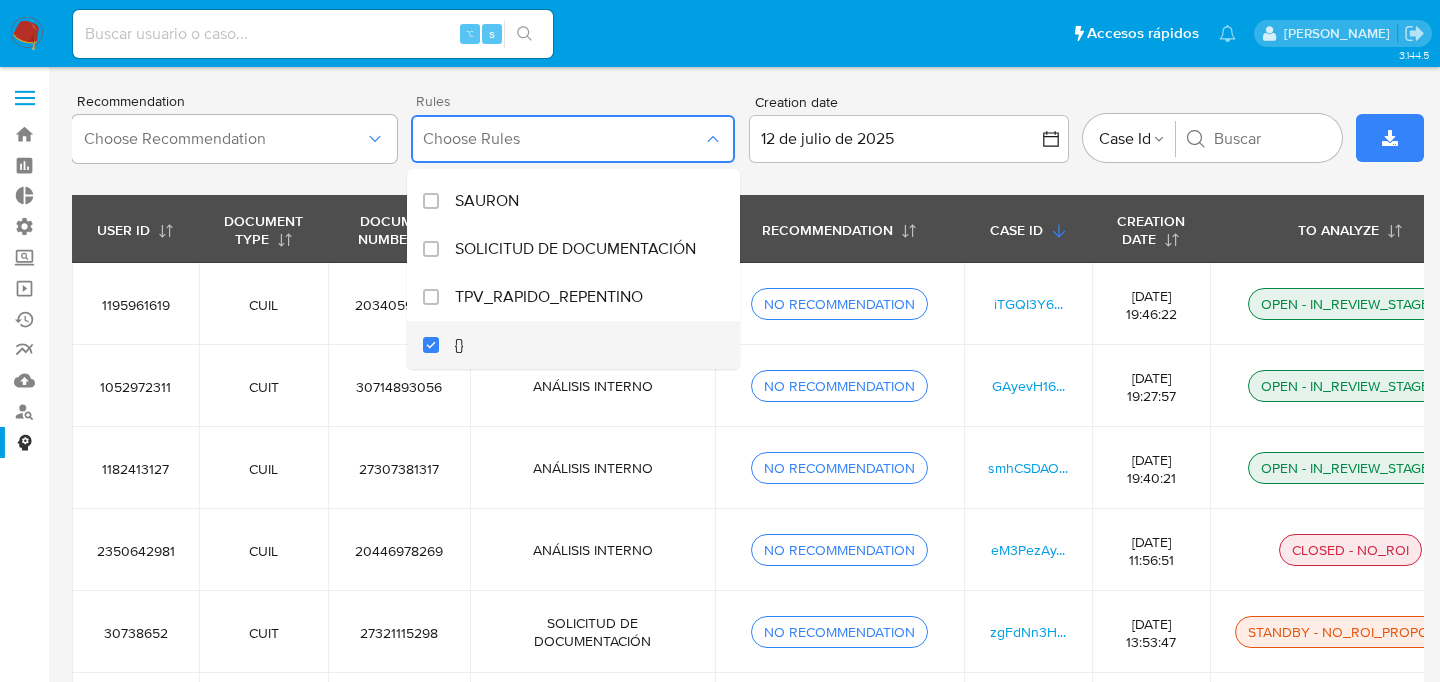 checkbox on "true" 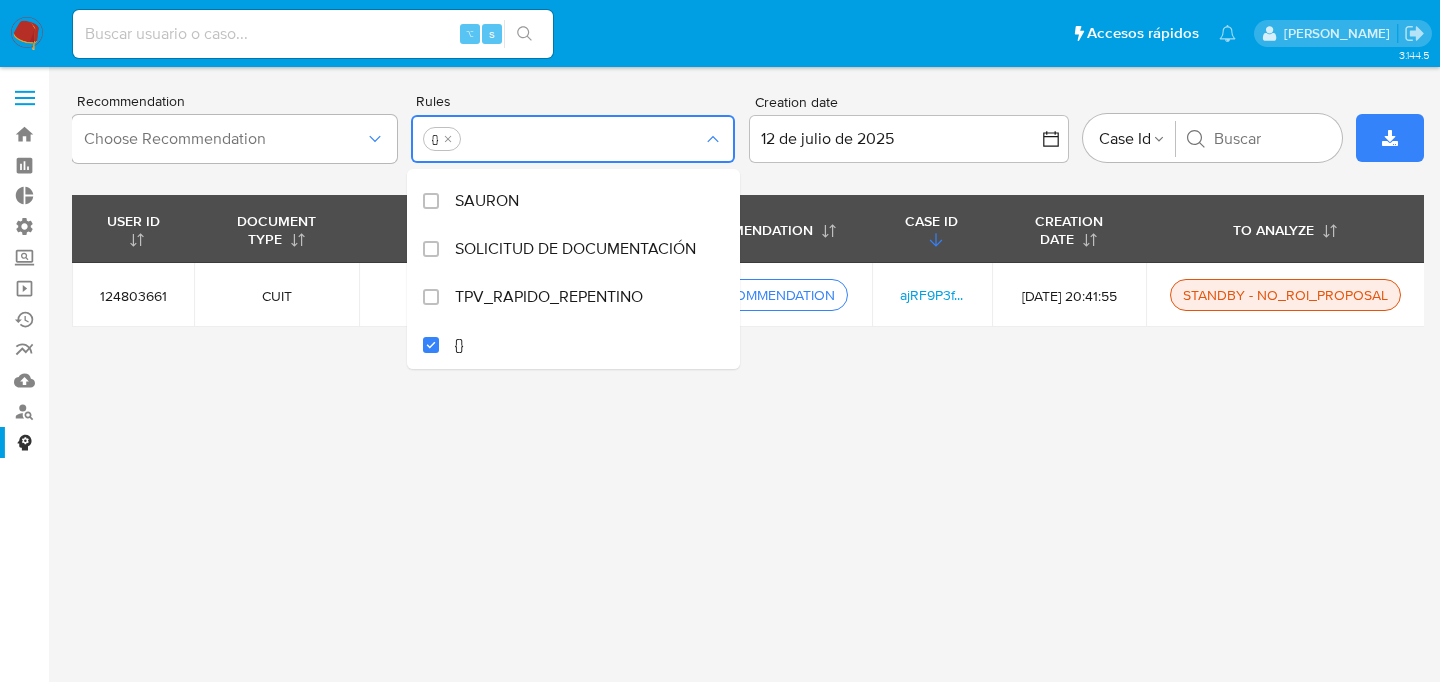 click on "3.144.5 Recommendation Choose Recommendation Rules ACTIVIDADES_HR_MLA ANÁLISIS INTERNO ANÁLISIS POST BLOQUEO COBROS_TICKET CONTROL_CAP_CASH_IN [GEOGRAPHIC_DATA] DESVIO_INTEGRAL_MLA DESVIO_PROPORCIONAL_MLA DOLAR_MEP ESTRUCTURACION_MLA FONDEO_CVU FONDEO_INDIRECTO_MLA HIGH_VOLUME_MLA INTEGRACIONES MINORIDAD_MLA OPERACIONES CON MENORES [PERSON_NAME] SOLICITUD DE DOCUMENTACIÓN TPV_RAPIDO_REPENTINO {} {} Creation date 12 de [PERSON_NAME] de 2025 [DATE] Opciones Case Id Buscar USER ID DOCUMENT TYPE DOCUMENT NUMBER RULES RECOMMENDATION CASE ID CREATION DATE TO ANALYZE 124803661 CUIT 27347730357 {} NO RECOMMENDATION Description   Casos en los cuales el modelo de Triage no es concluyente para realizar una recomendación ajRF9P3f... [DATE] 20:41:55 STANDBY - NO_ROI_PROPOSAL" at bounding box center [748, 374] 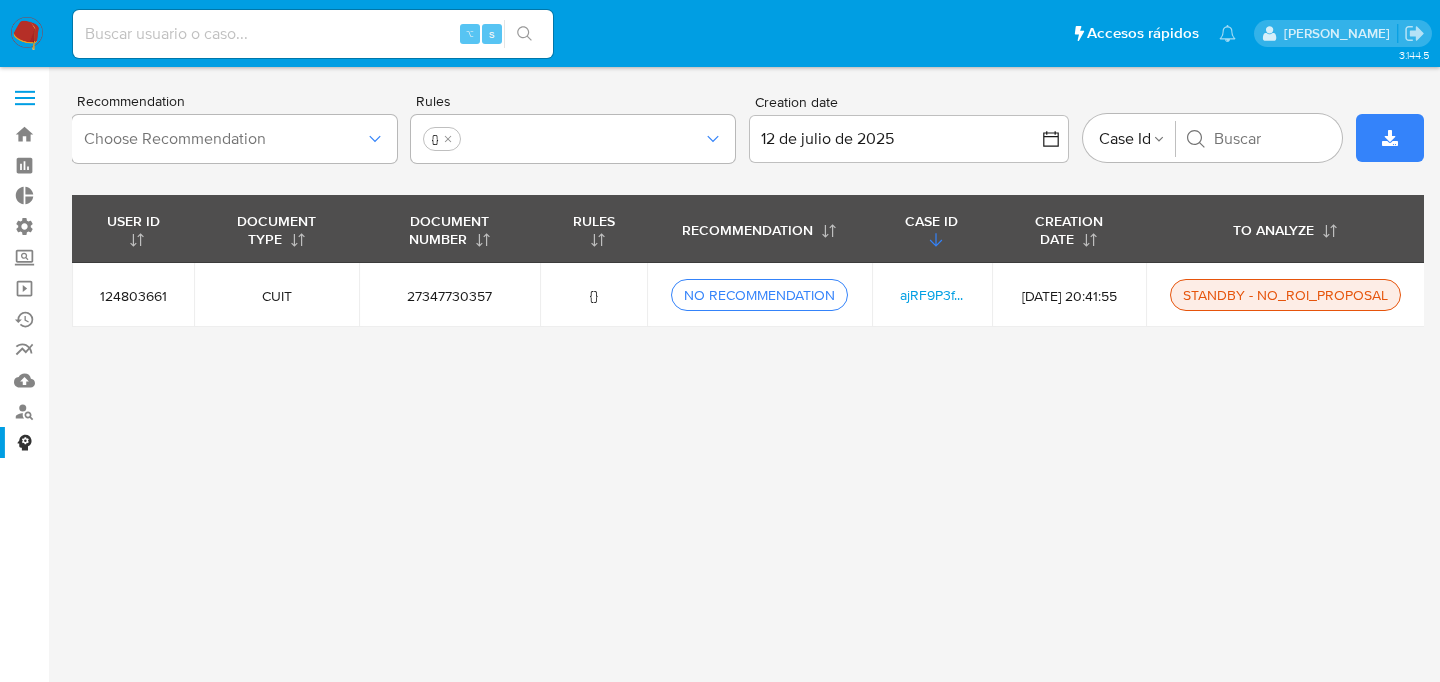 click on "3.144.5 Recommendation Choose Recommendation Rules {} Creation date 12 de [PERSON_NAME] de 2025 [DATE] Opciones Case Id Buscar USER ID DOCUMENT TYPE DOCUMENT NUMBER RULES RECOMMENDATION CASE ID CREATION DATE TO ANALYZE 124803661 CUIT 27347730357 {} NO RECOMMENDATION Description   Casos en los cuales el modelo de Triage no es concluyente para realizar una recomendación ajRF9P3f... [DATE] 20:41:55 STANDBY - NO_ROI_PROPOSAL" at bounding box center (748, 374) 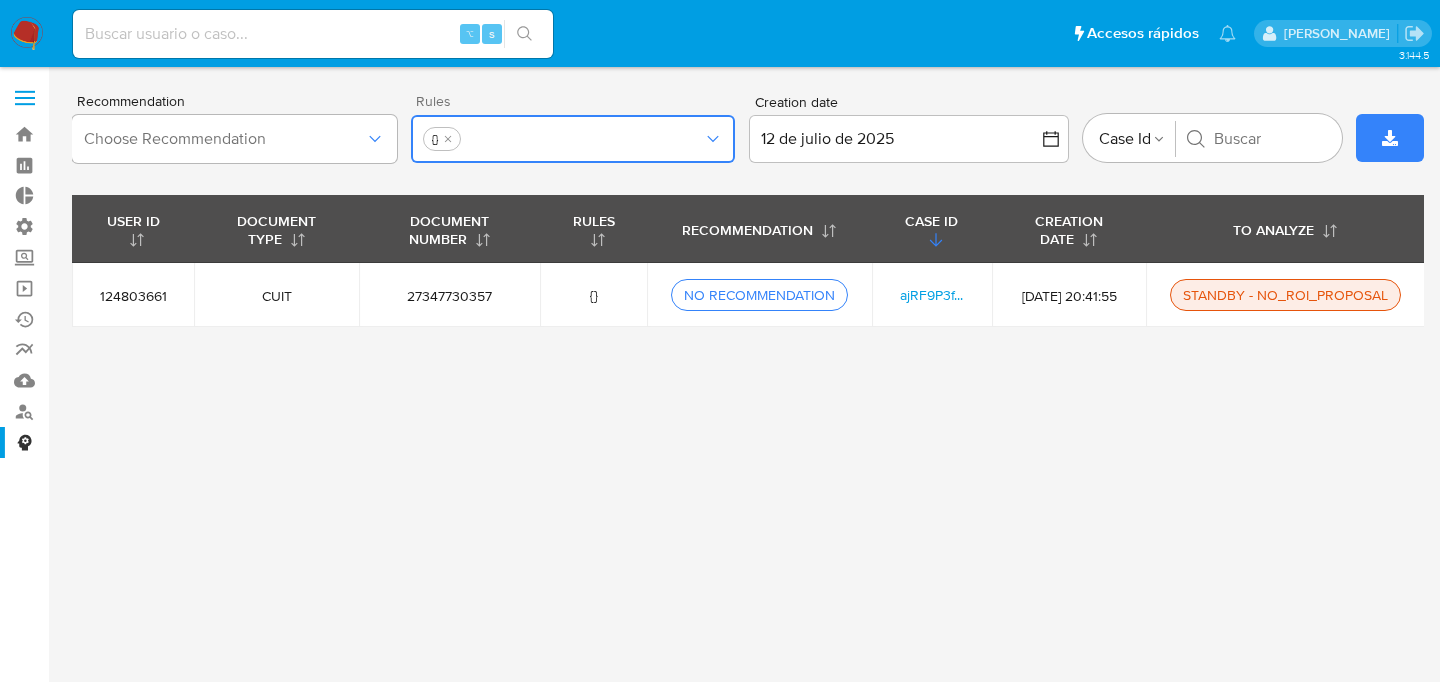 click at bounding box center (573, 139) 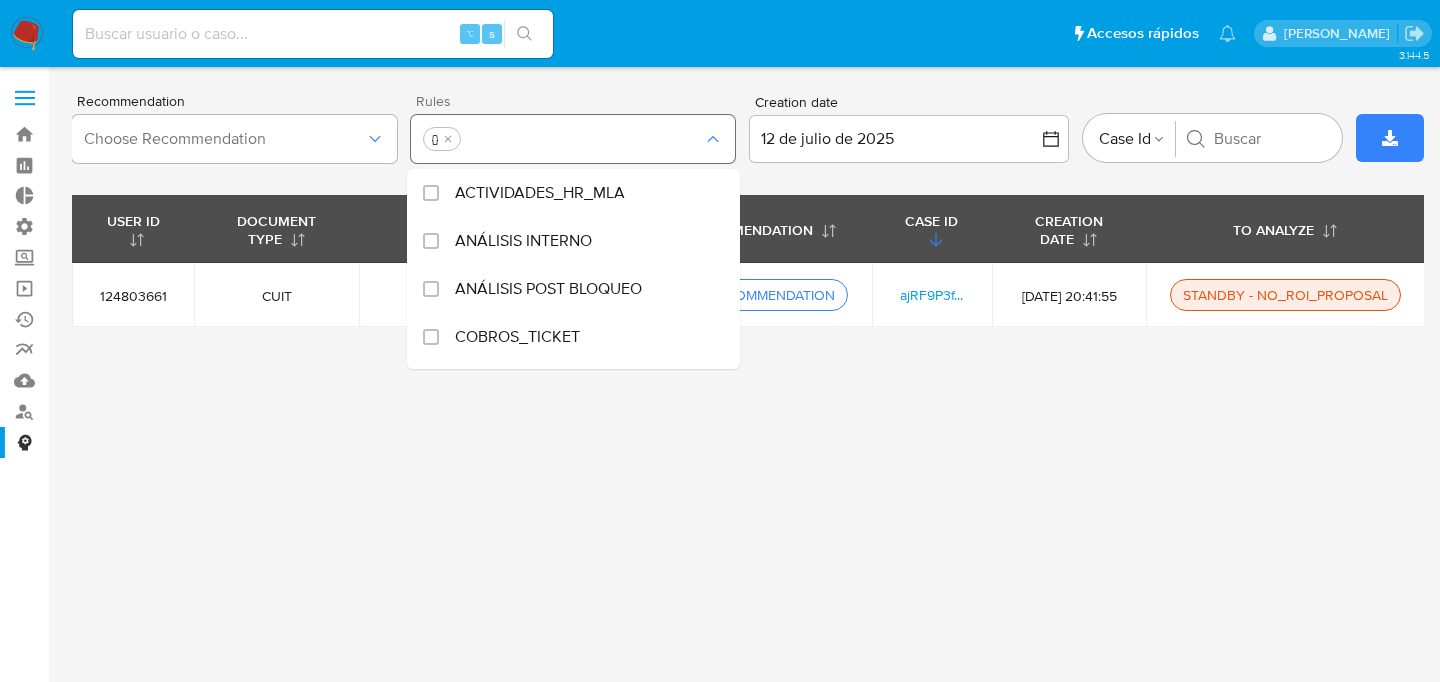 scroll, scrollTop: 808, scrollLeft: 0, axis: vertical 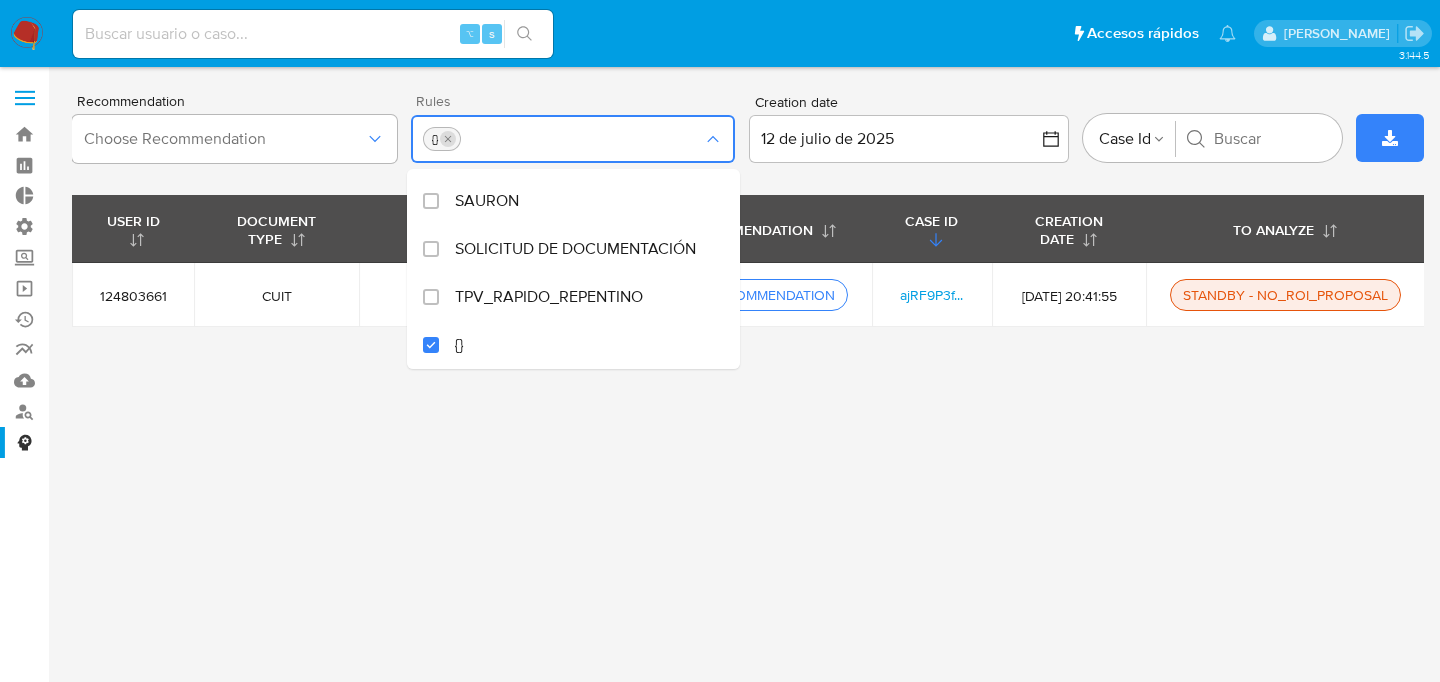 click 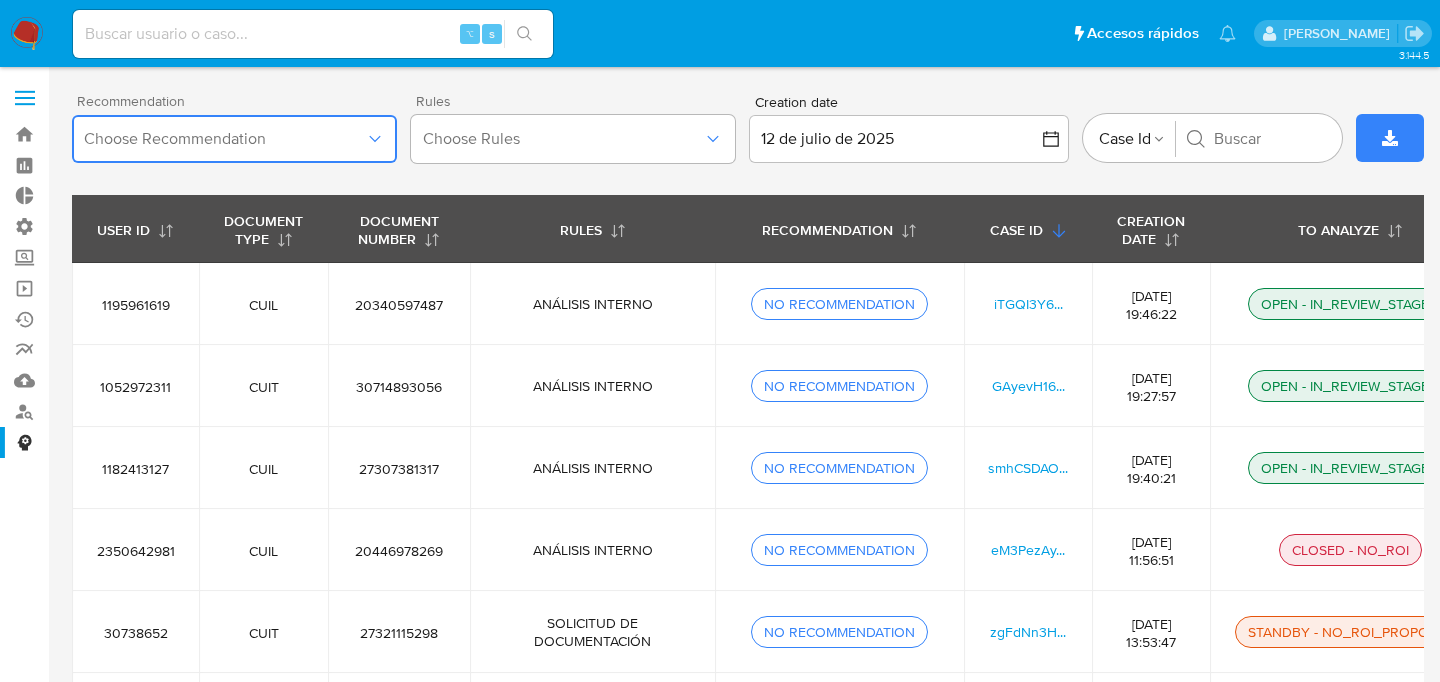 click on "Choose Recommendation" at bounding box center (224, 139) 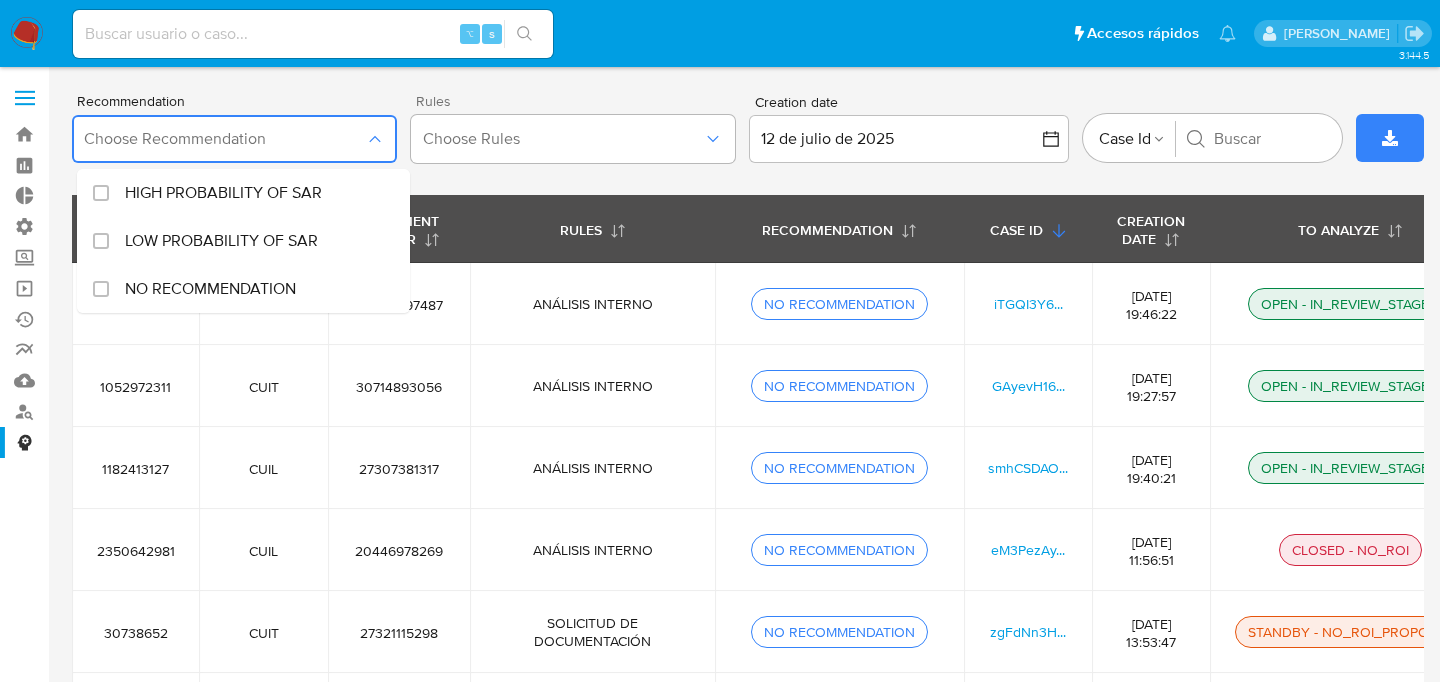 click on "Recommendation Choose Recommendation HIGH PROBABILITY OF SAR LOW PROBABILITY OF SAR NO RECOMMENDATION Rules Choose Rules Creation date 12 de julio de 2025 12-07-2025 Opciones Case Id Buscar" at bounding box center [748, 137] 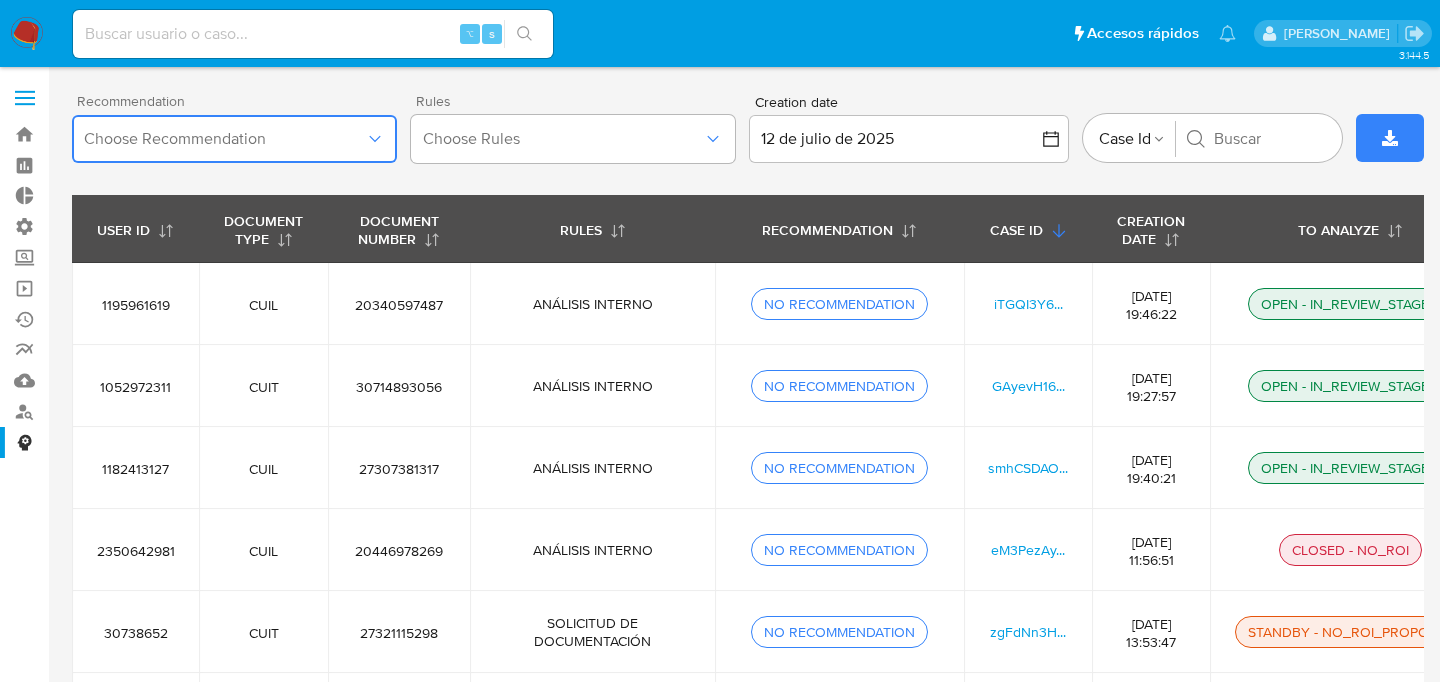 click on "Choose Recommendation" at bounding box center [224, 139] 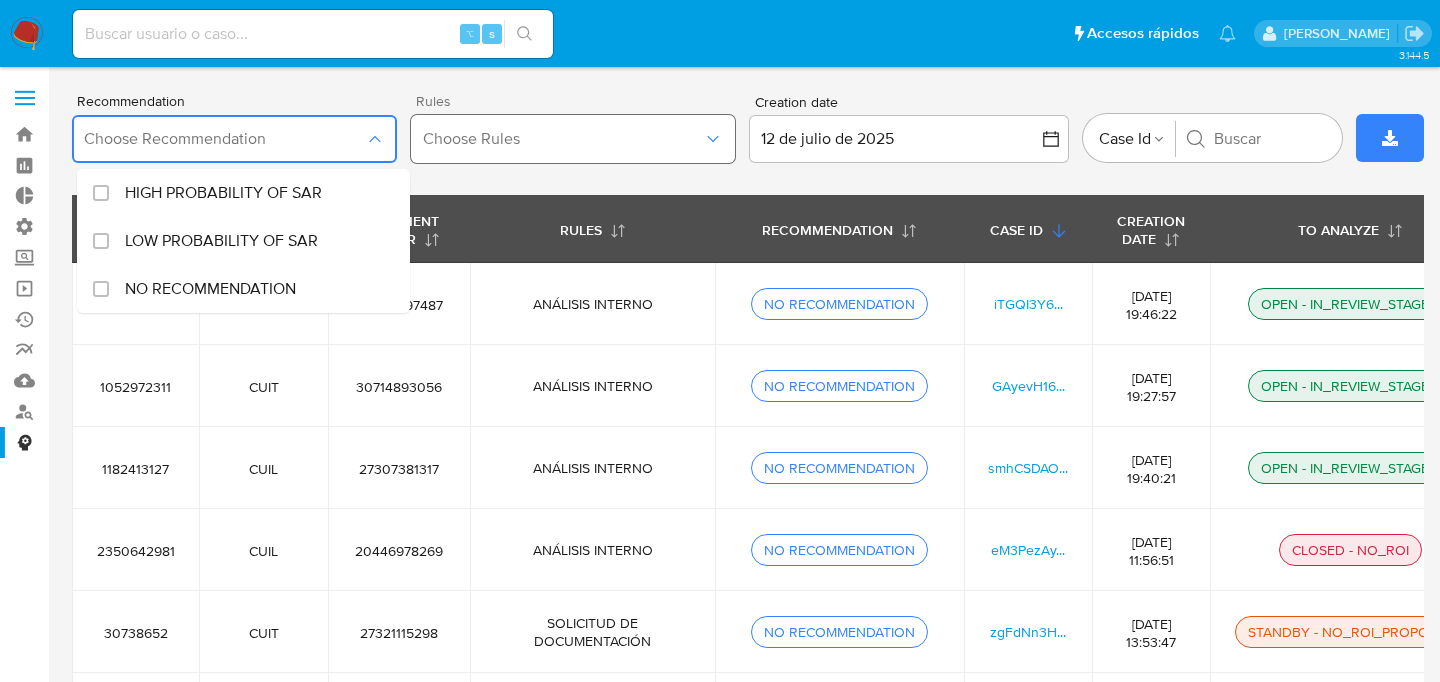 click on "Choose Rules" at bounding box center (563, 139) 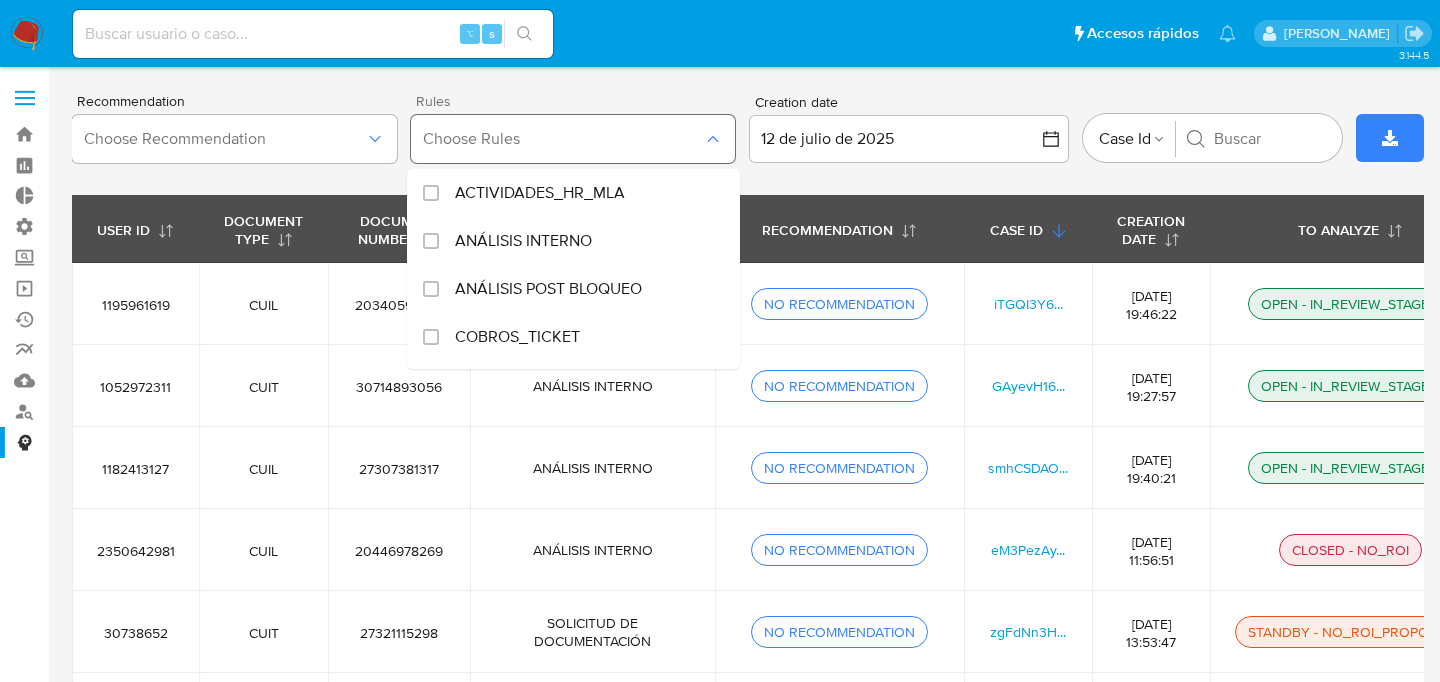 scroll, scrollTop: 808, scrollLeft: 0, axis: vertical 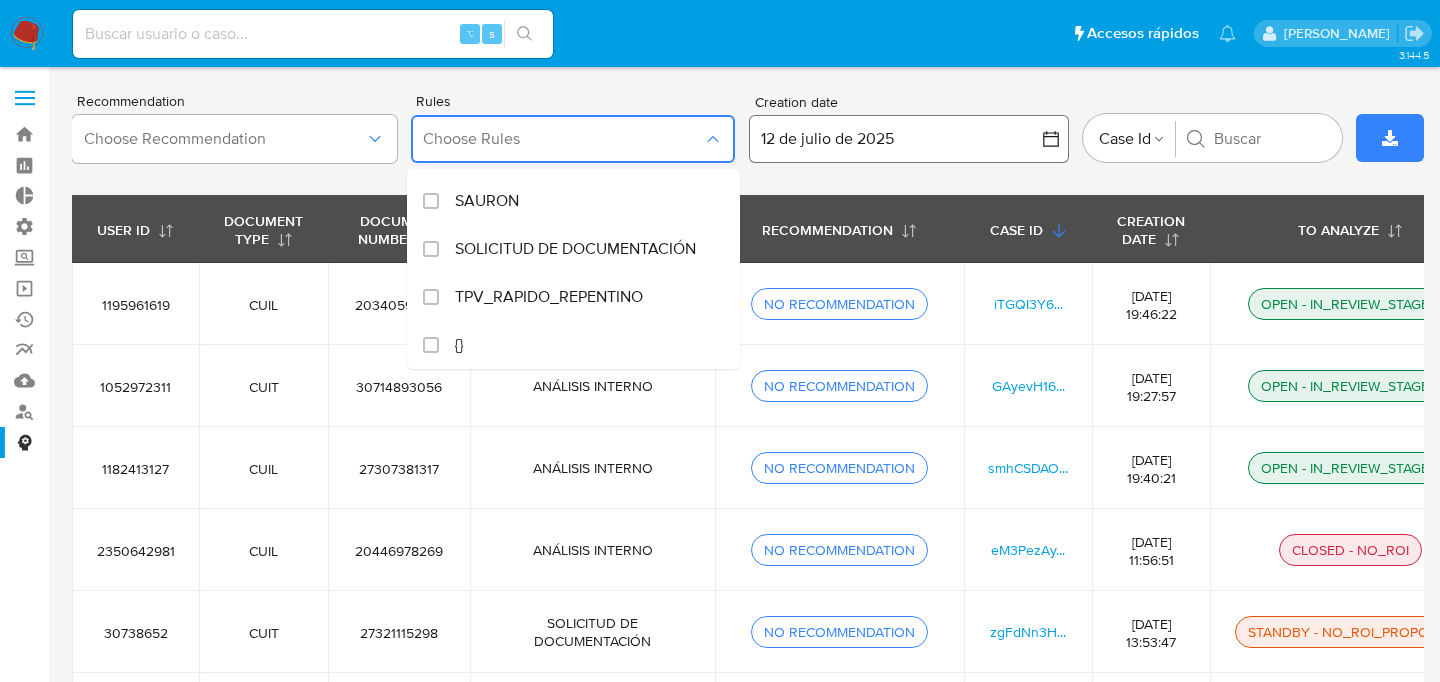 click on "12 de julio de 2025" at bounding box center (909, 139) 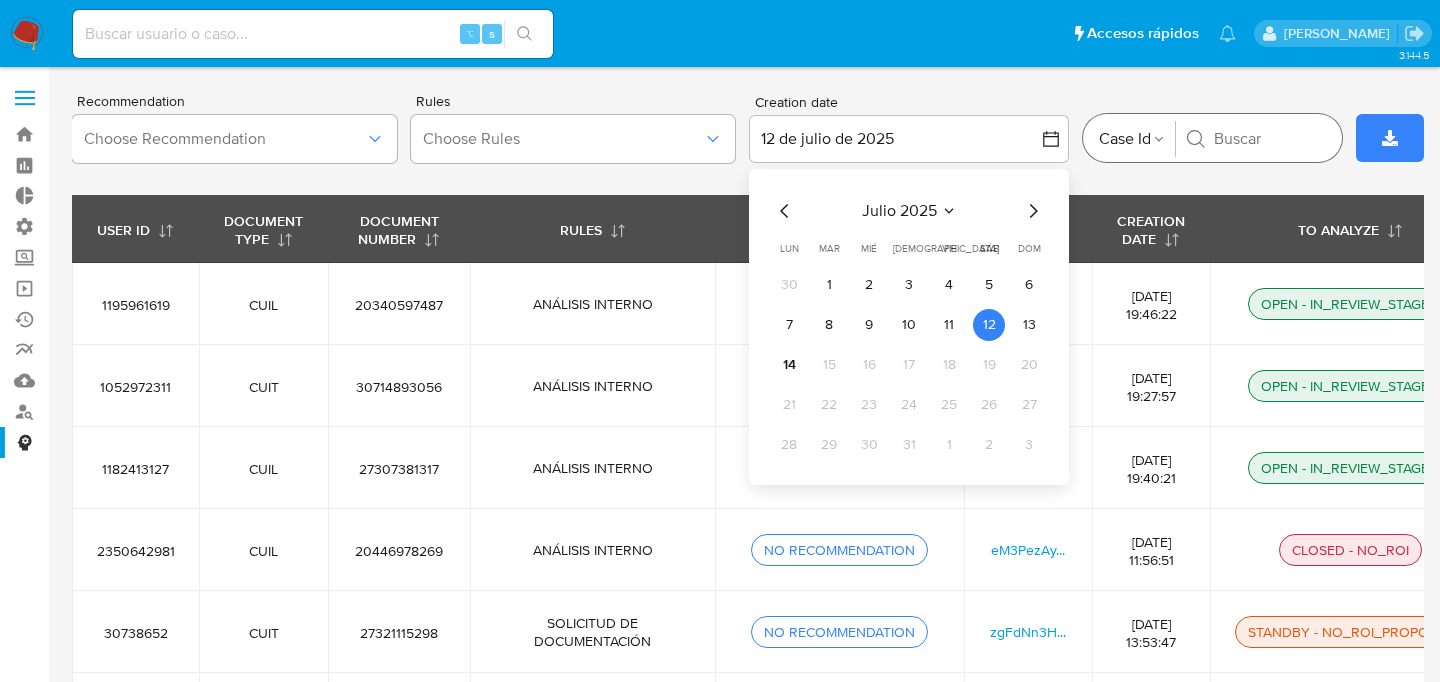 click 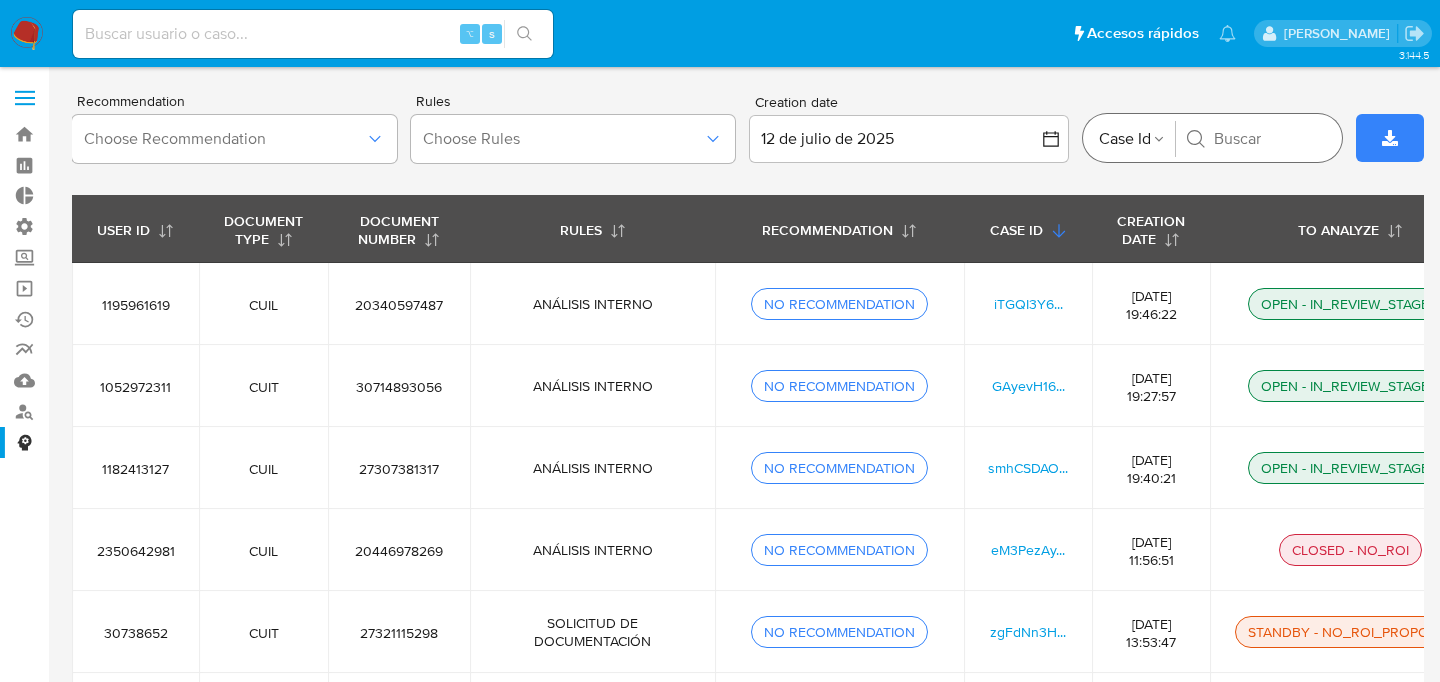 click on "Case Id" at bounding box center (1125, 139) 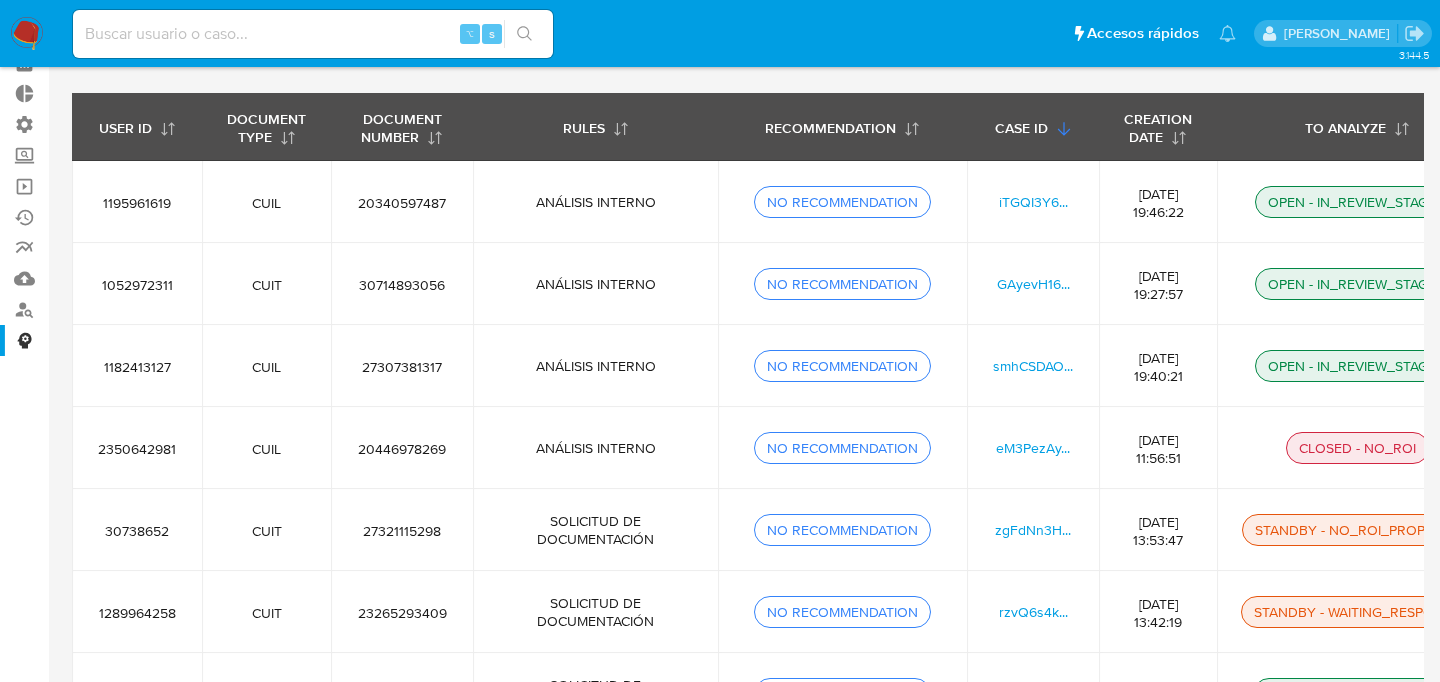 scroll, scrollTop: 0, scrollLeft: 0, axis: both 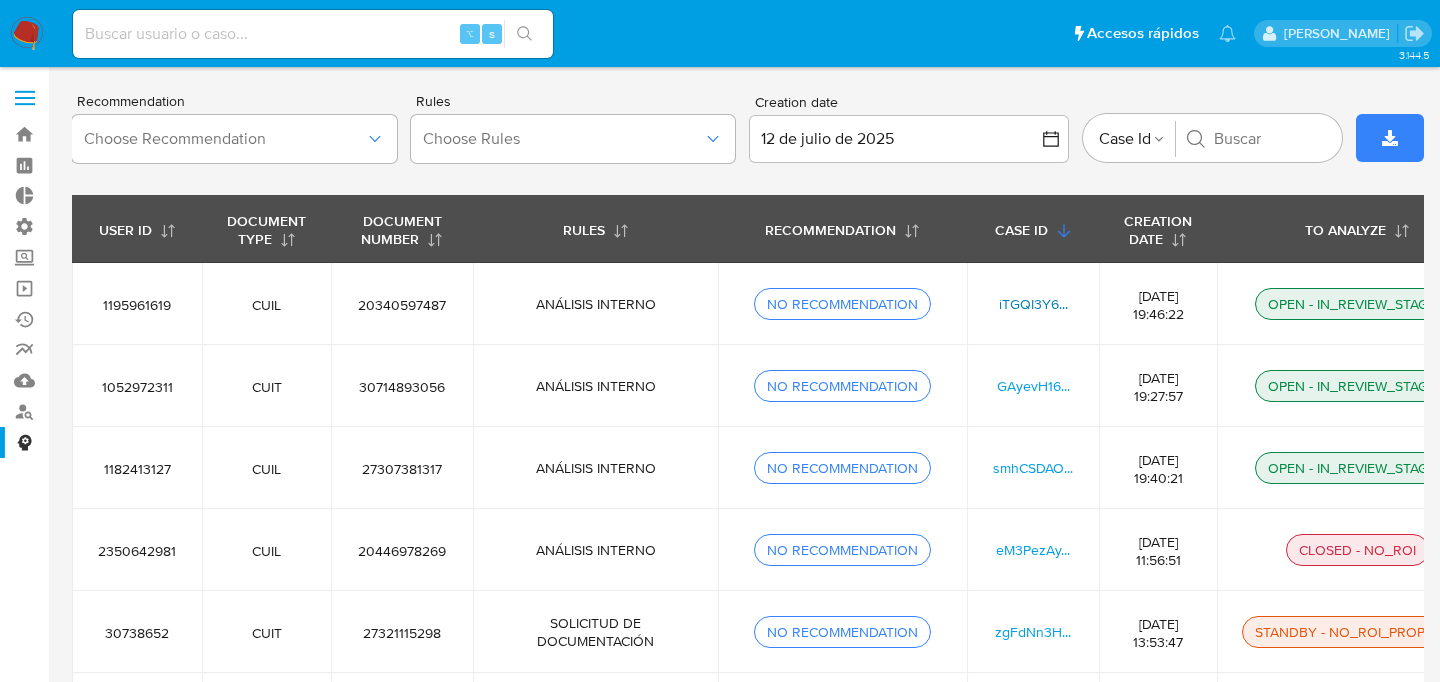 click on "iTGQI3Y6..." at bounding box center [1033, 304] 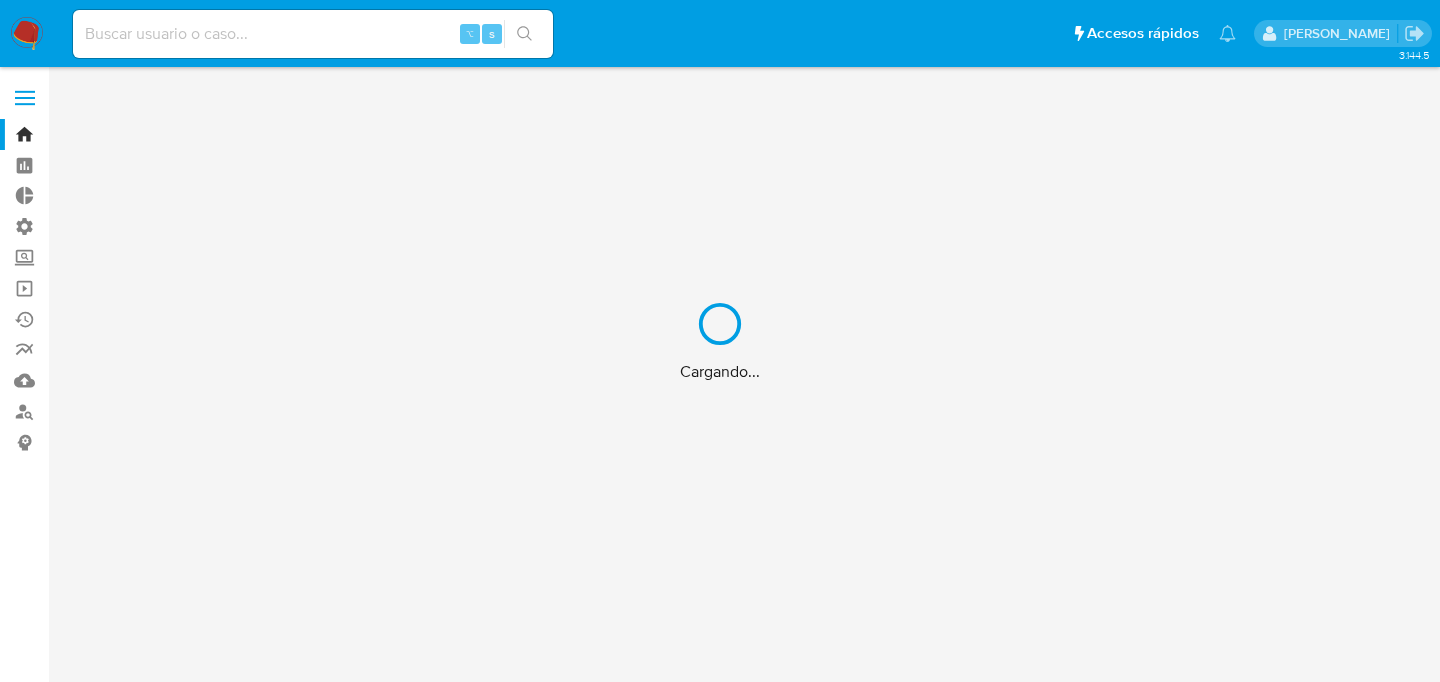 scroll, scrollTop: 0, scrollLeft: 0, axis: both 